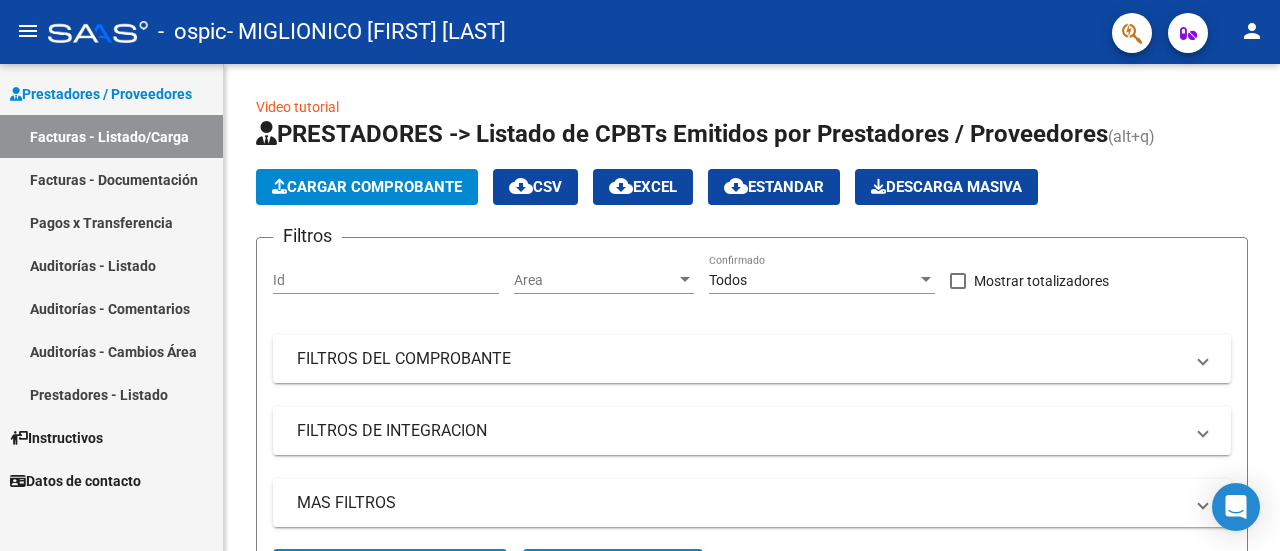 scroll, scrollTop: 0, scrollLeft: 0, axis: both 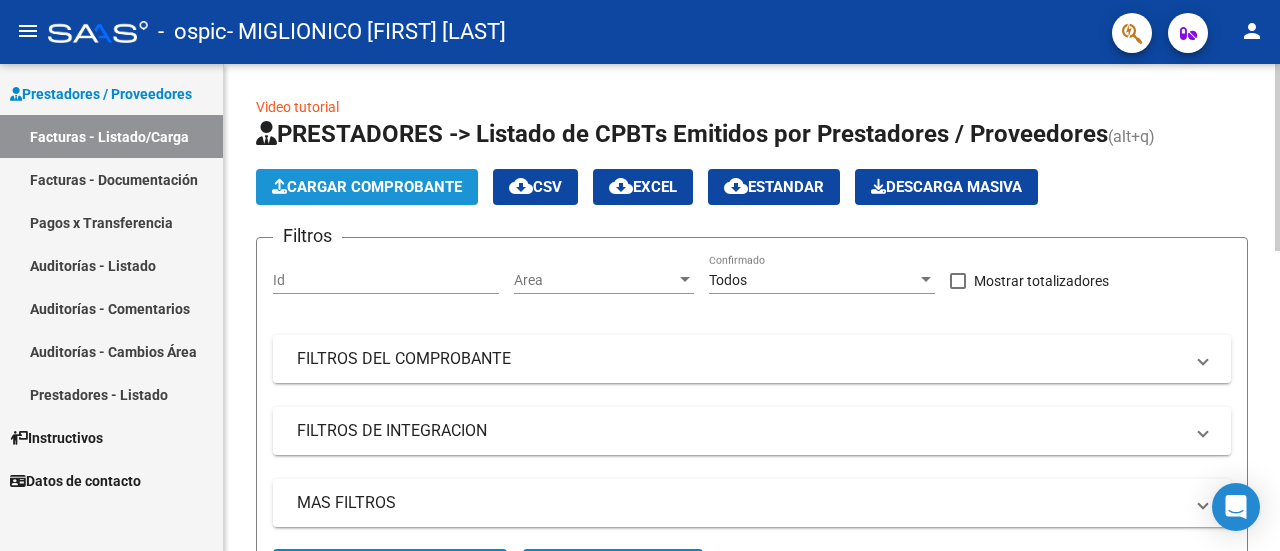 click on "Cargar Comprobante" 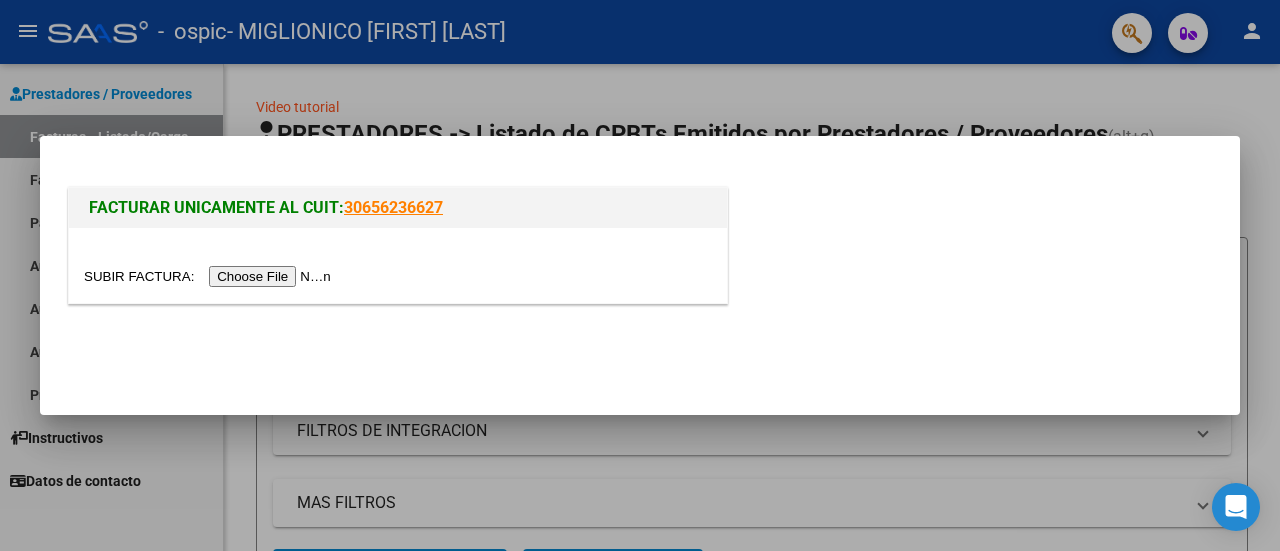 click at bounding box center (210, 276) 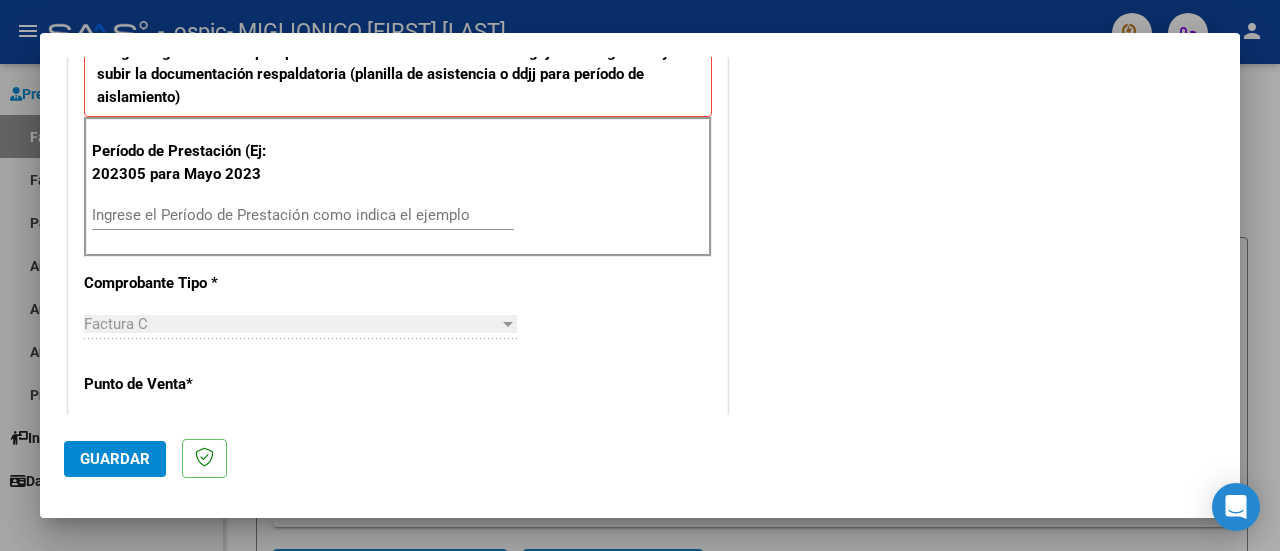 scroll, scrollTop: 558, scrollLeft: 0, axis: vertical 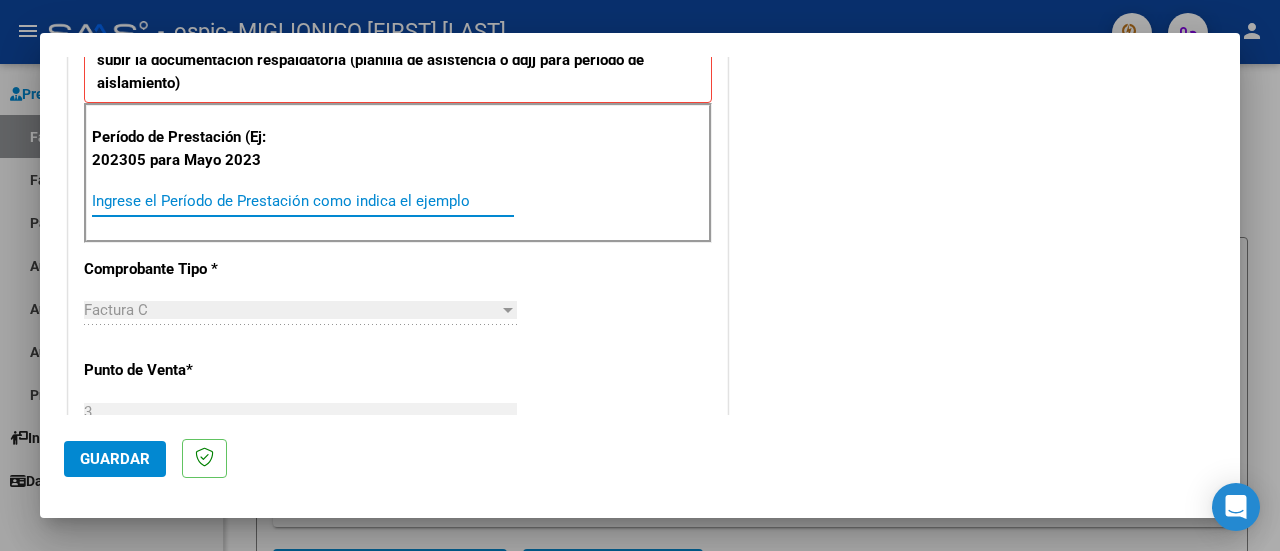 click on "Ingrese el Período de Prestación como indica el ejemplo" at bounding box center (303, 201) 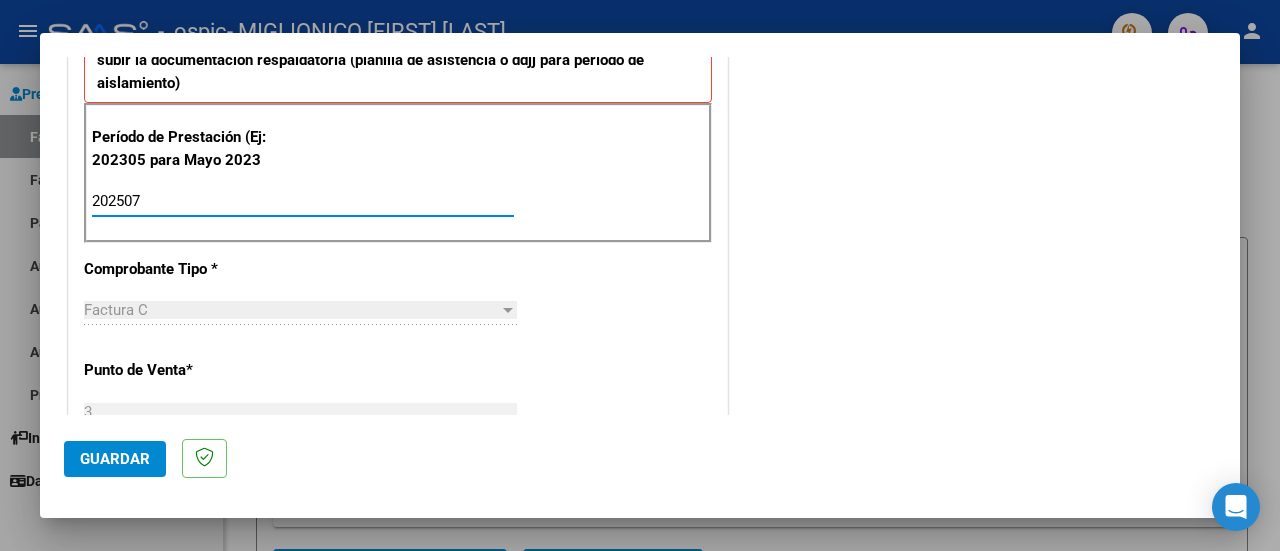 type on "202507" 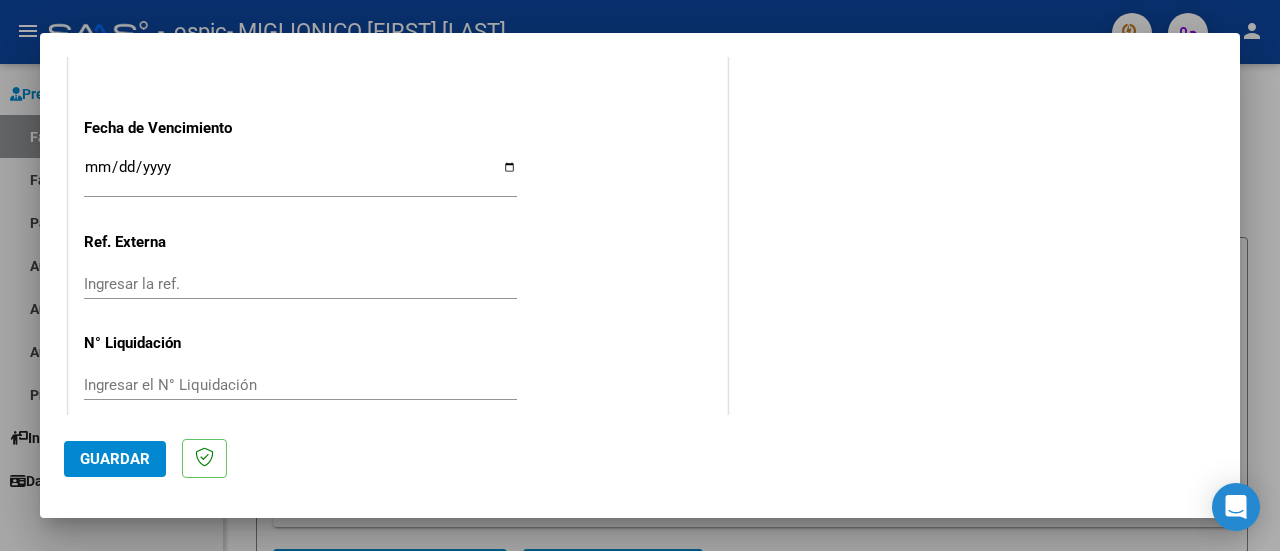 scroll, scrollTop: 1404, scrollLeft: 0, axis: vertical 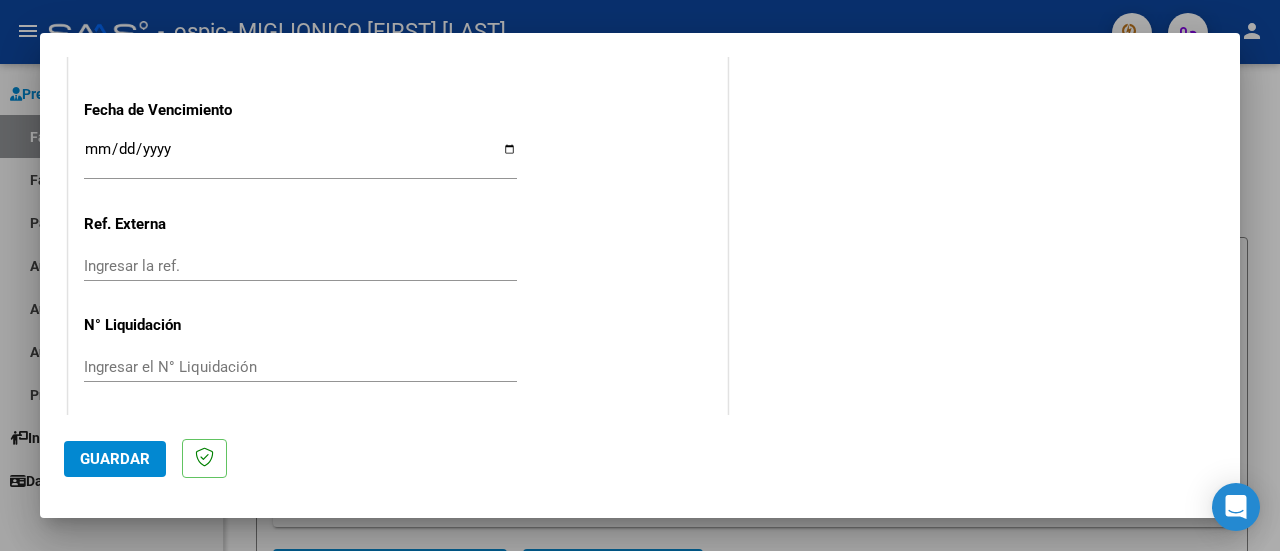click on "Guardar" 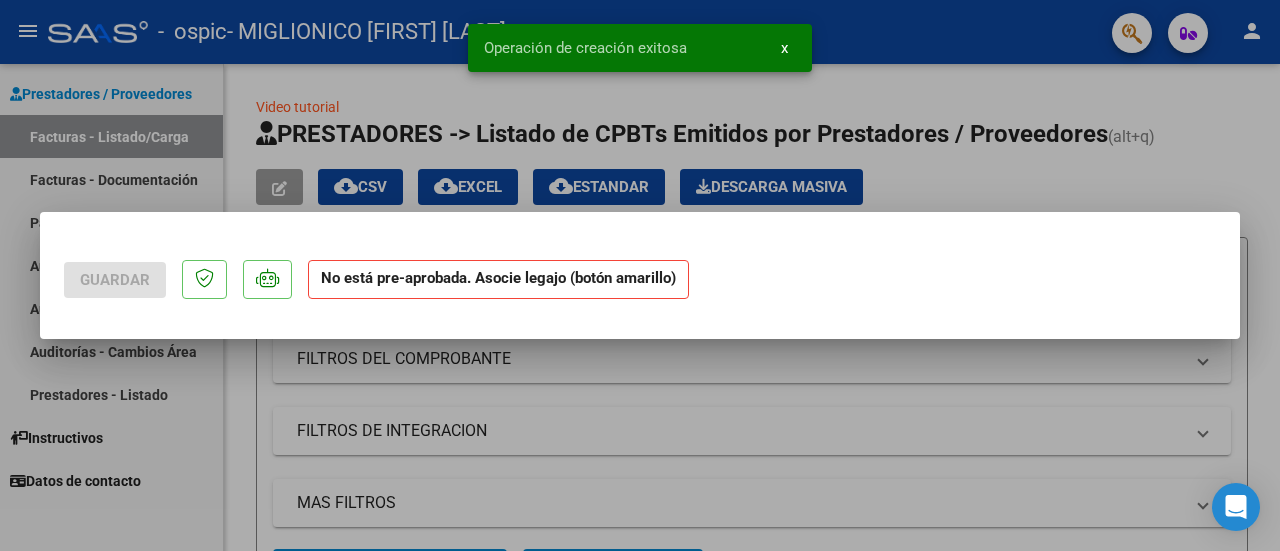scroll, scrollTop: 0, scrollLeft: 0, axis: both 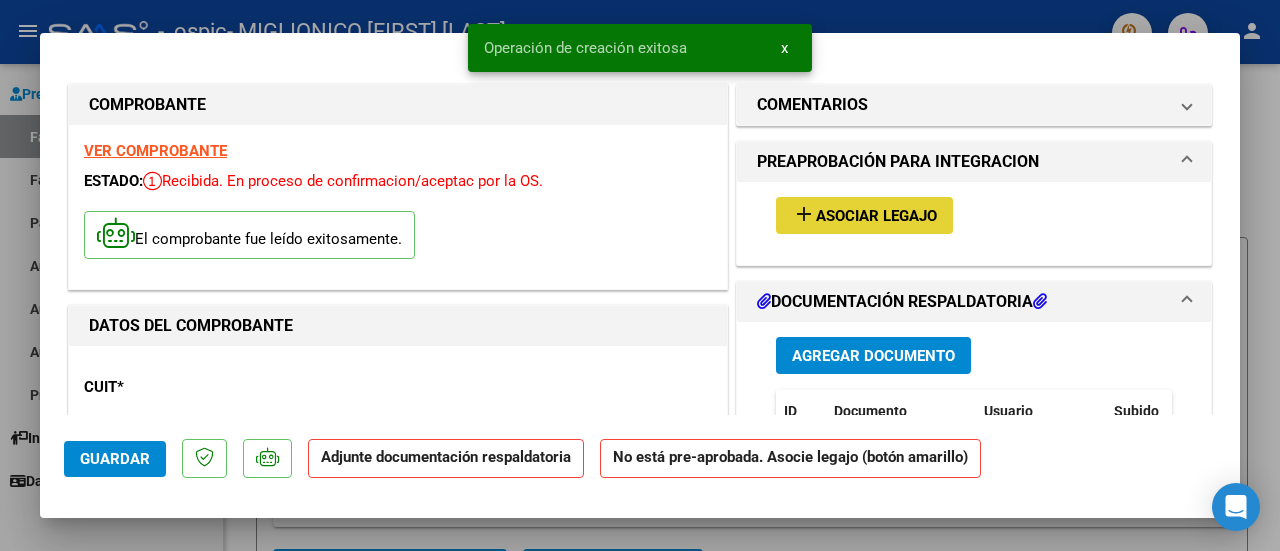 click on "Asociar Legajo" at bounding box center (876, 216) 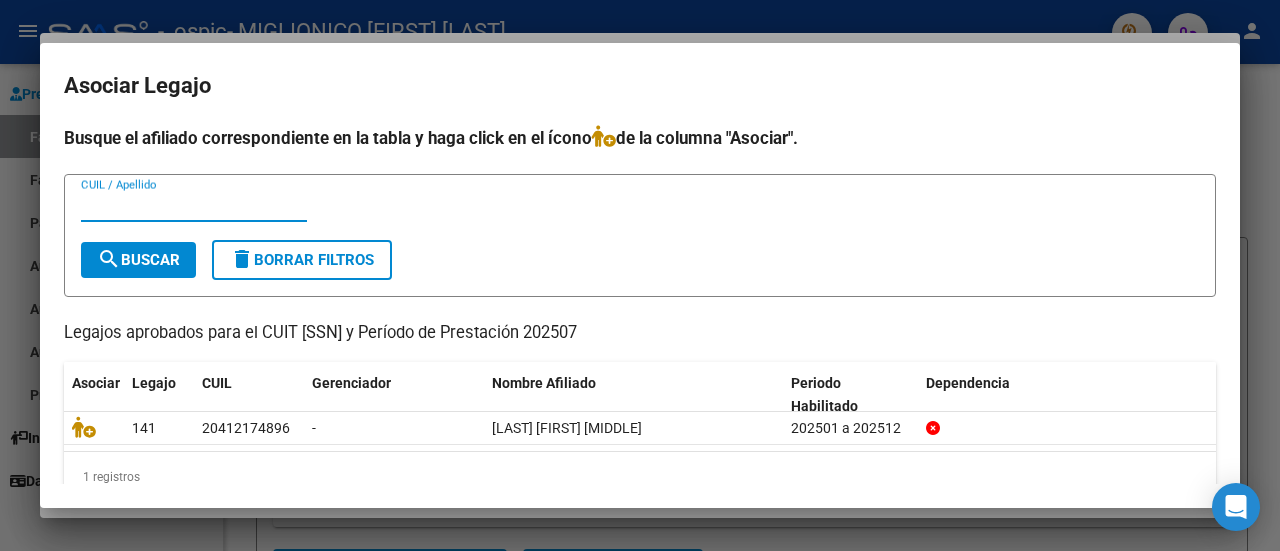 click on "CUIL / Apellido" at bounding box center [194, 206] 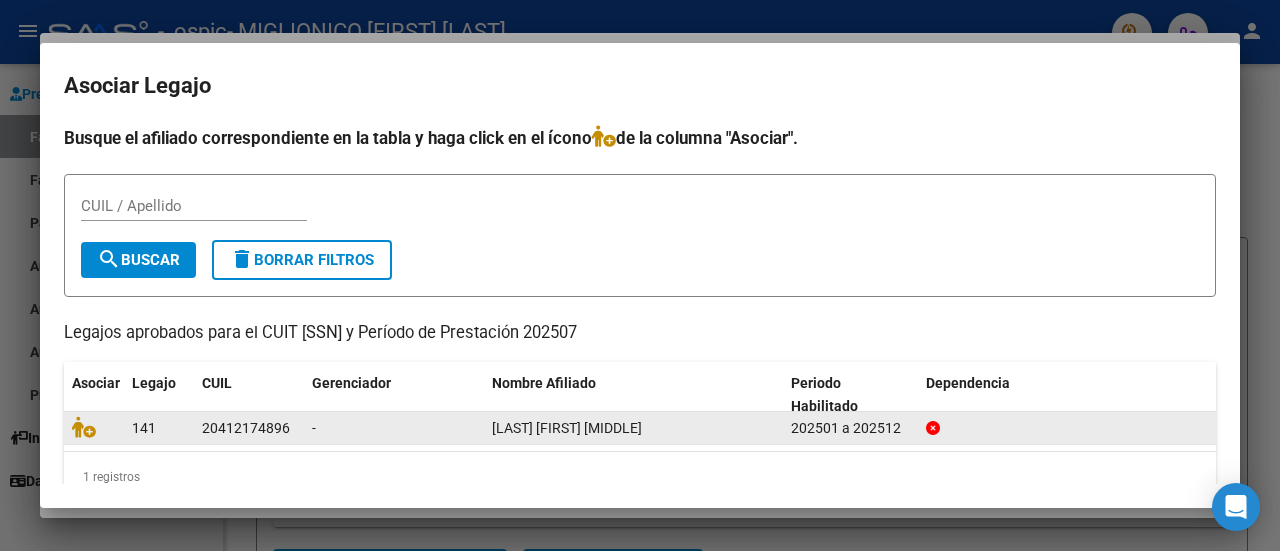 click on "20412174896" 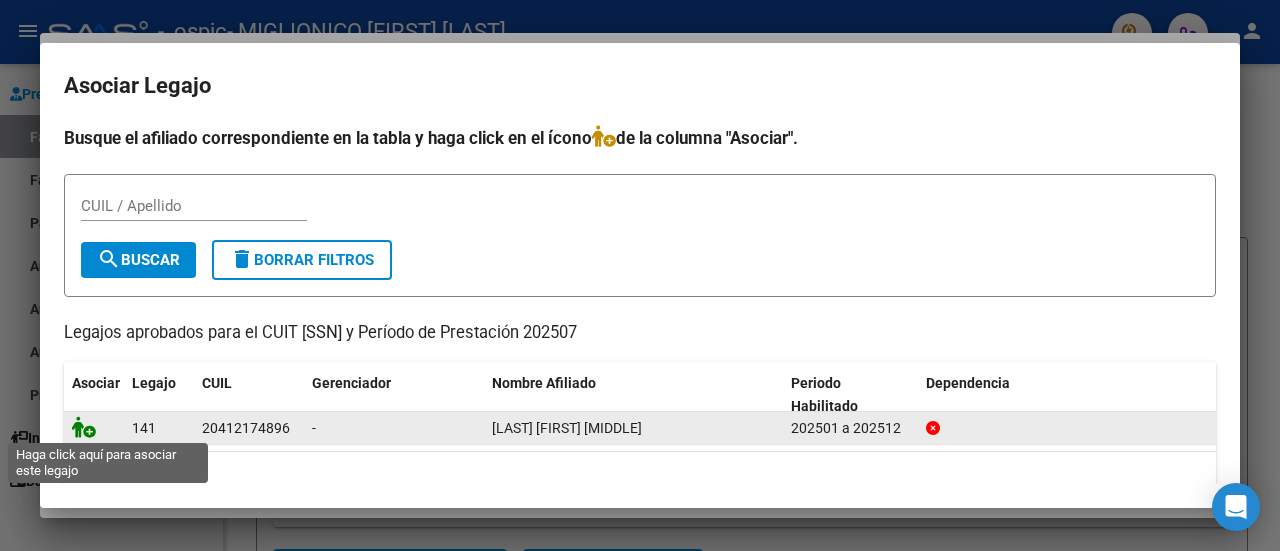 click 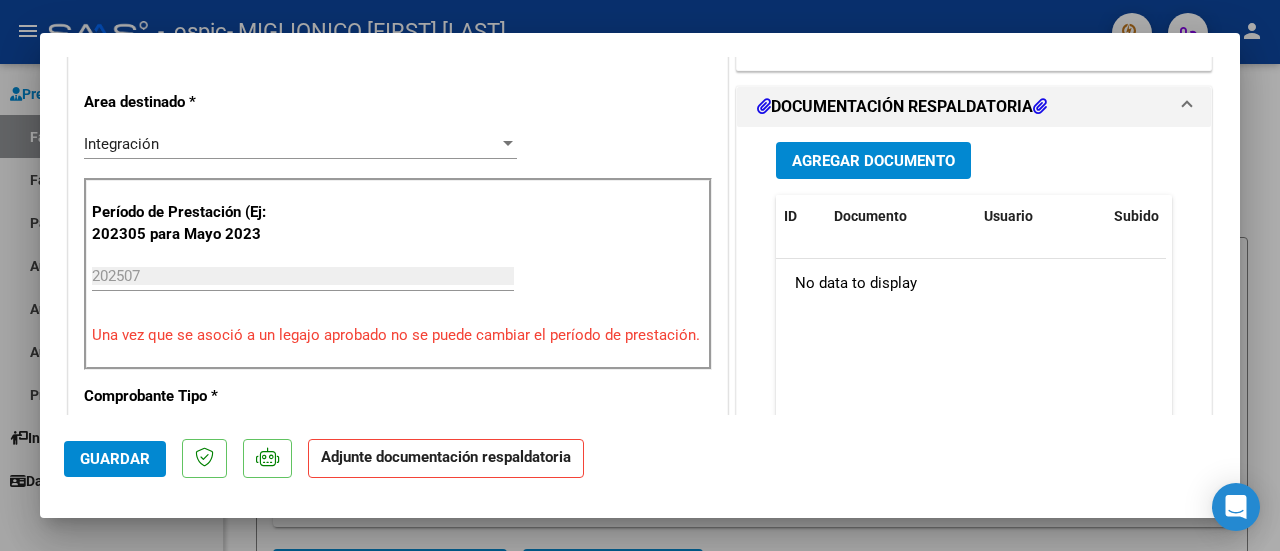 scroll, scrollTop: 495, scrollLeft: 0, axis: vertical 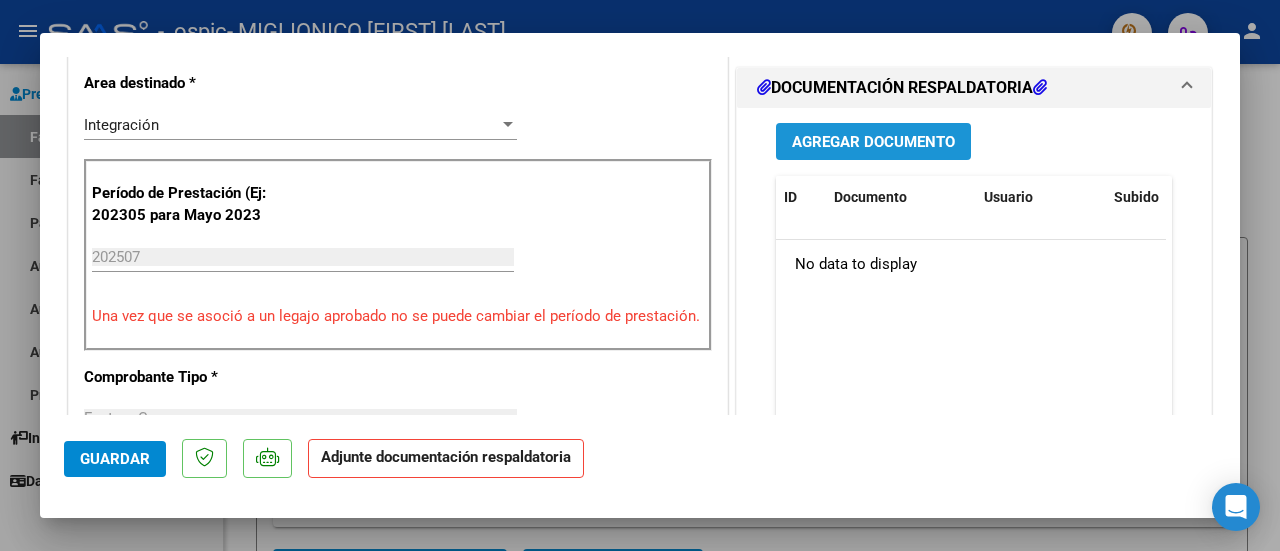 click on "Agregar Documento" at bounding box center (873, 142) 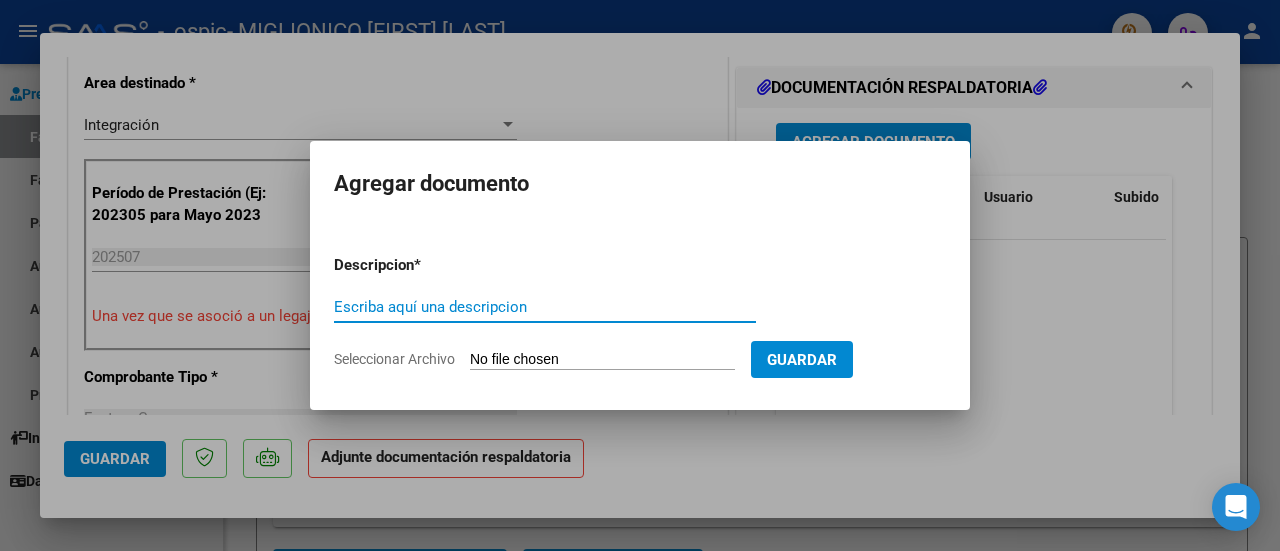 click on "Escriba aquí una descripcion" at bounding box center (545, 307) 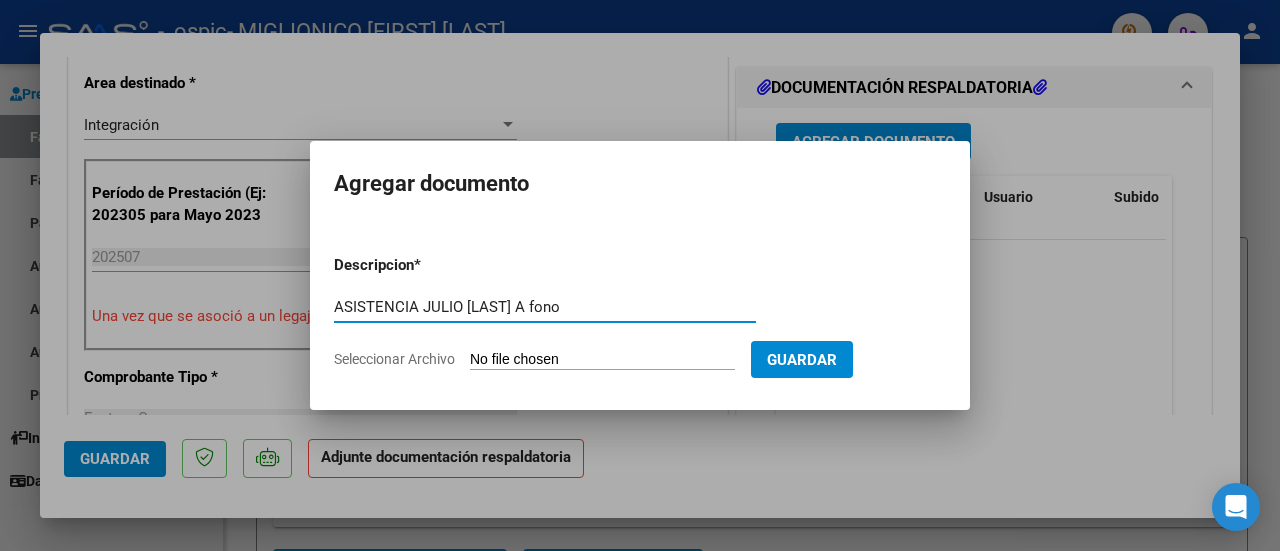 type on "ASISTENCIA JULIO [LAST] A fono" 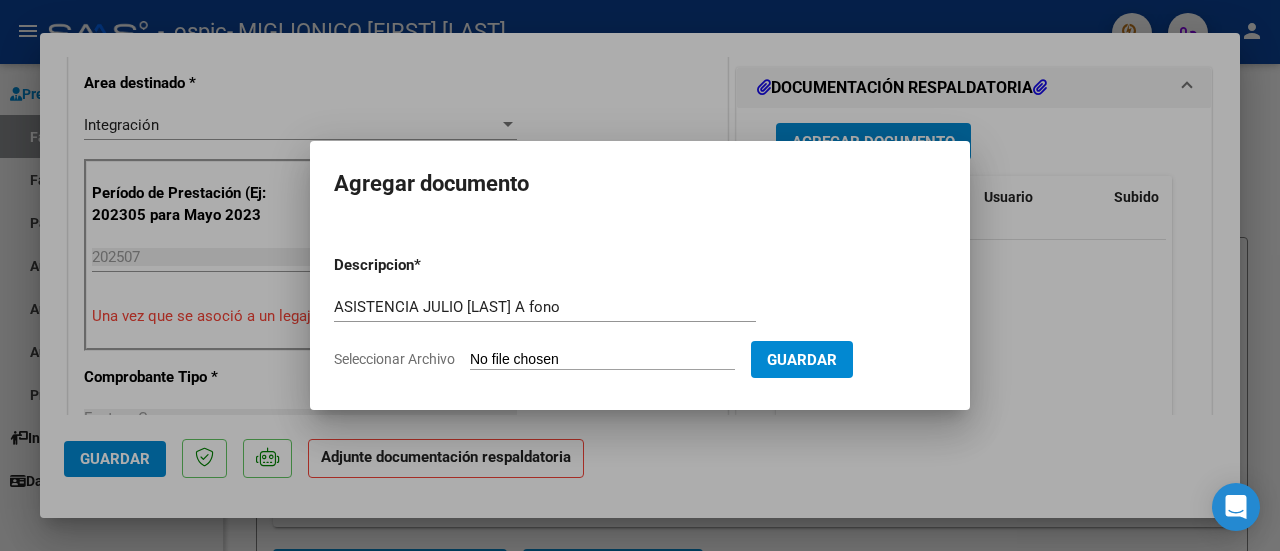 click on "Seleccionar Archivo" at bounding box center (602, 360) 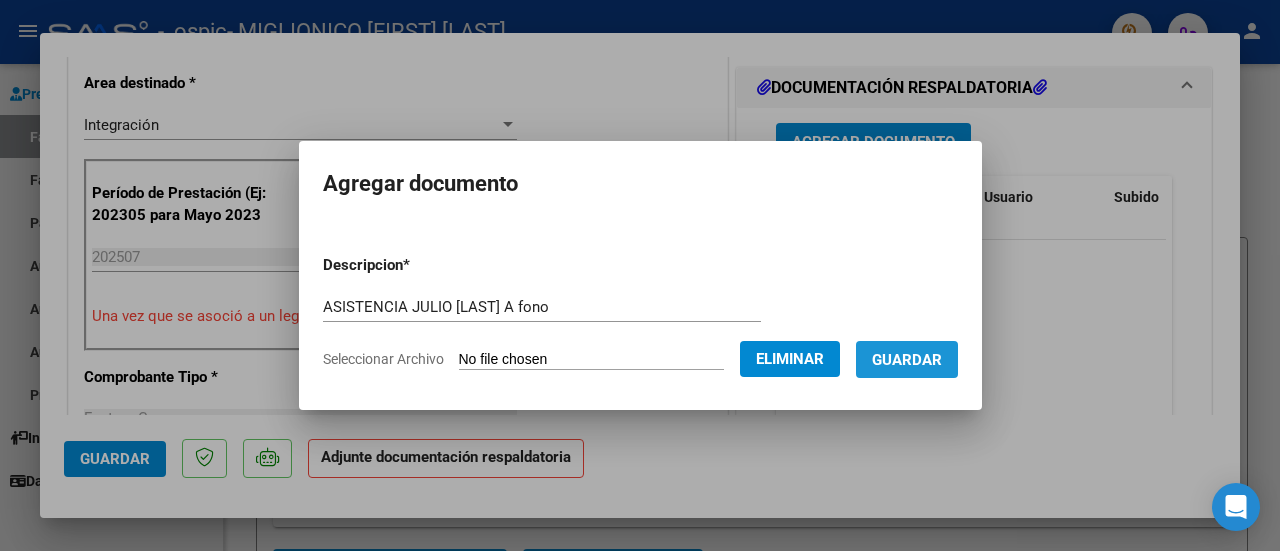click on "Guardar" at bounding box center [907, 360] 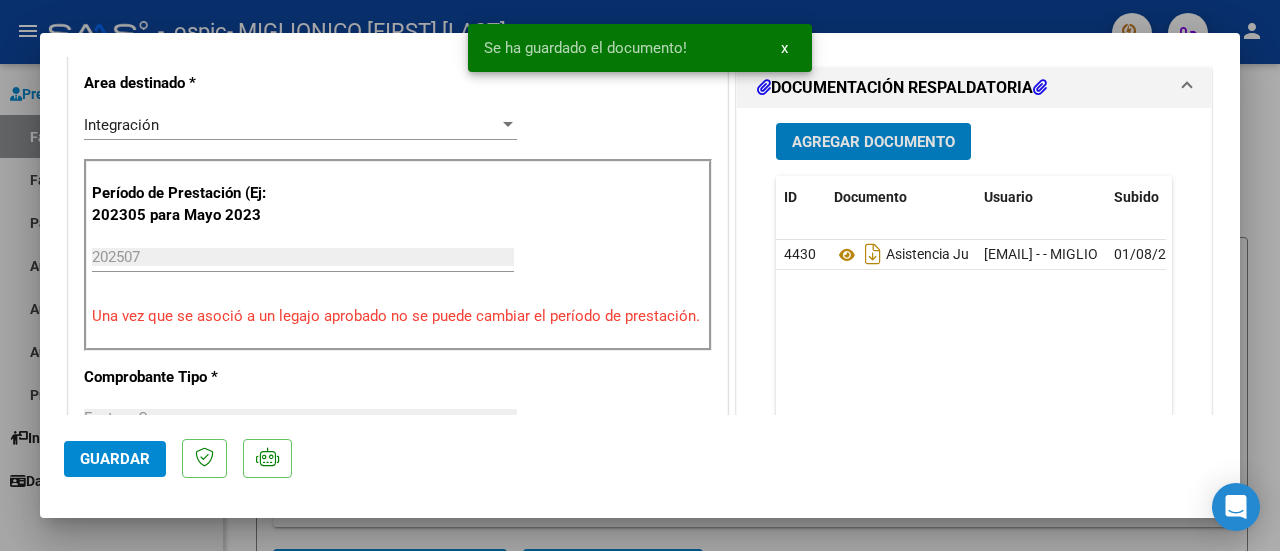 click on "Agregar Documento" at bounding box center [873, 142] 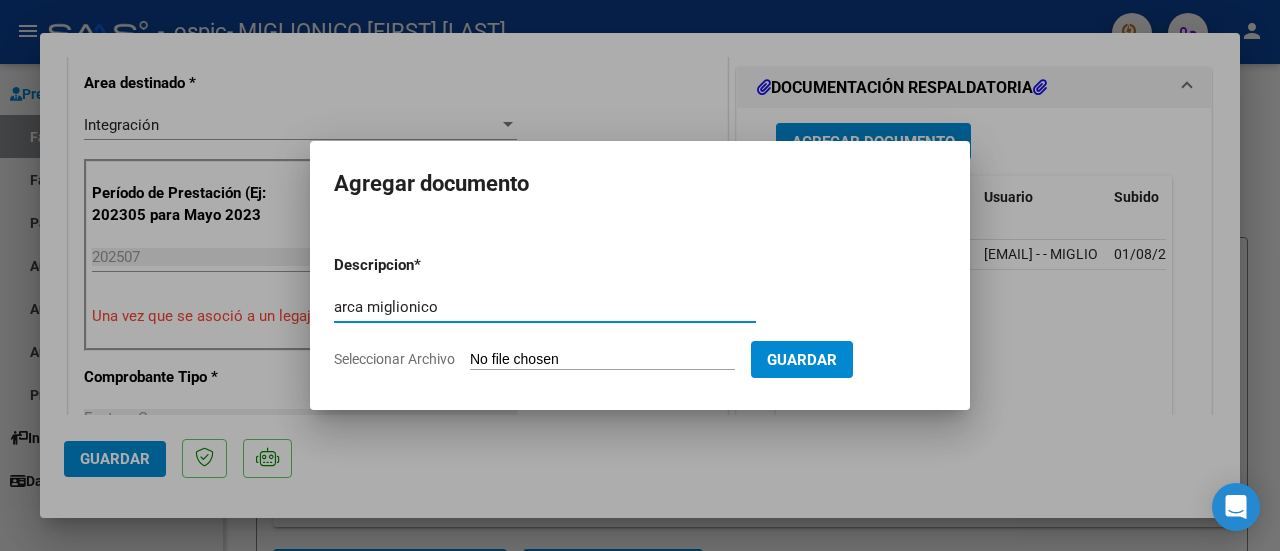 type on "arca miglionico" 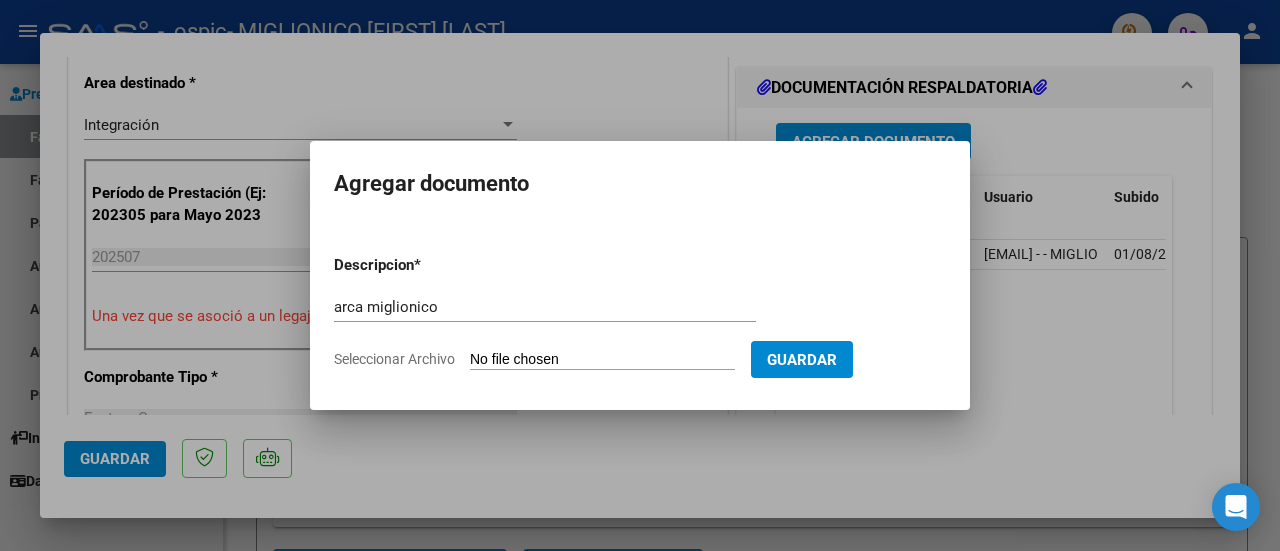 click on "Seleccionar Archivo" at bounding box center (602, 360) 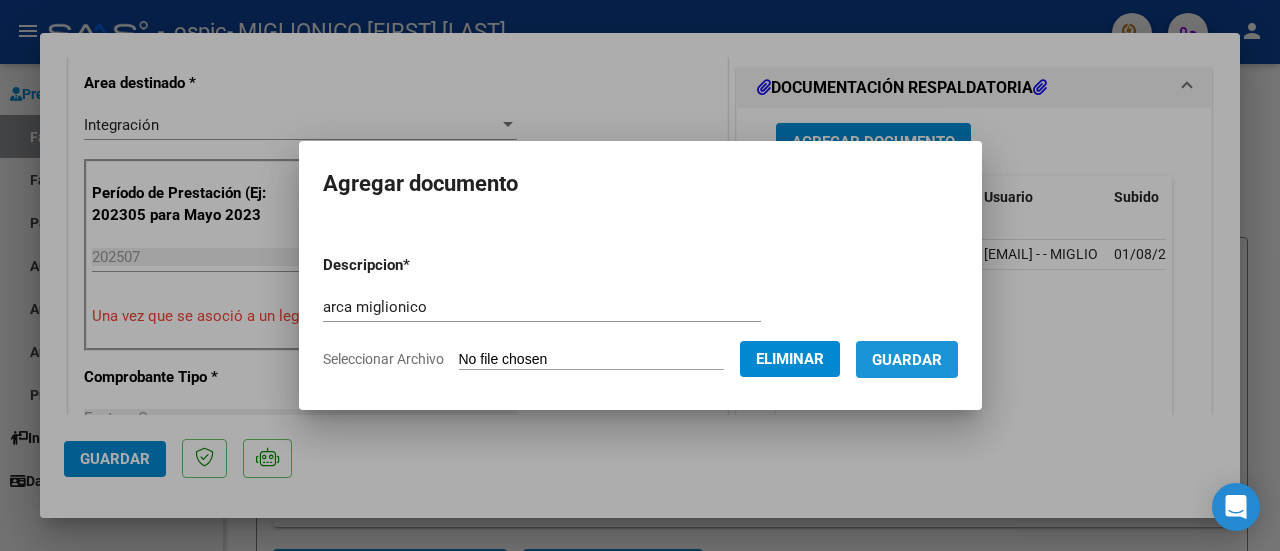 click on "Guardar" at bounding box center (907, 360) 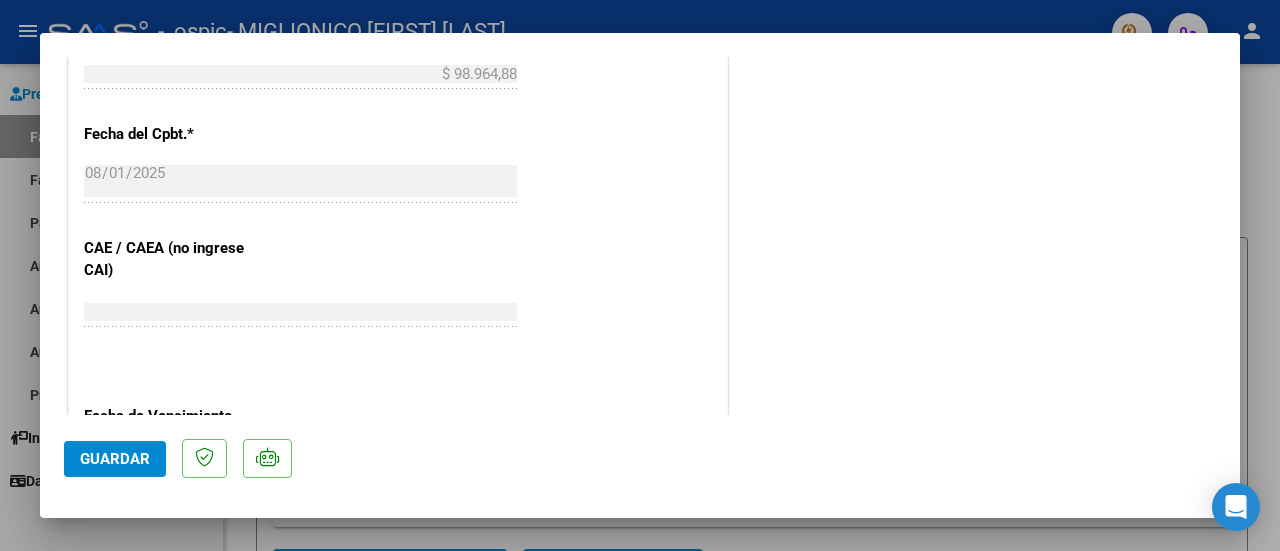 scroll, scrollTop: 1450, scrollLeft: 0, axis: vertical 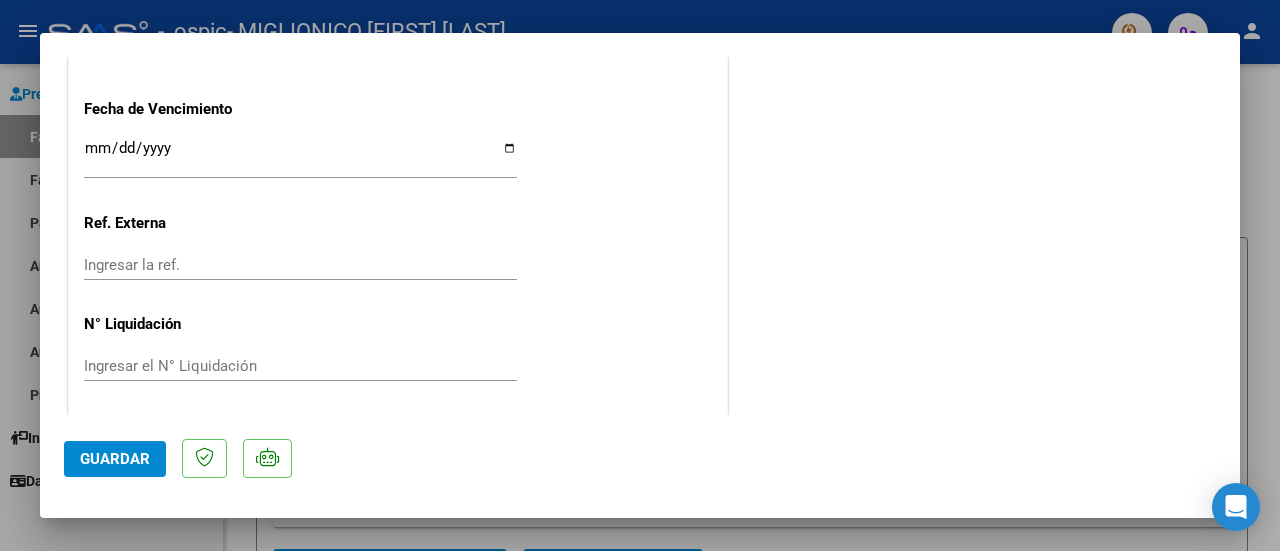 click on "Guardar" 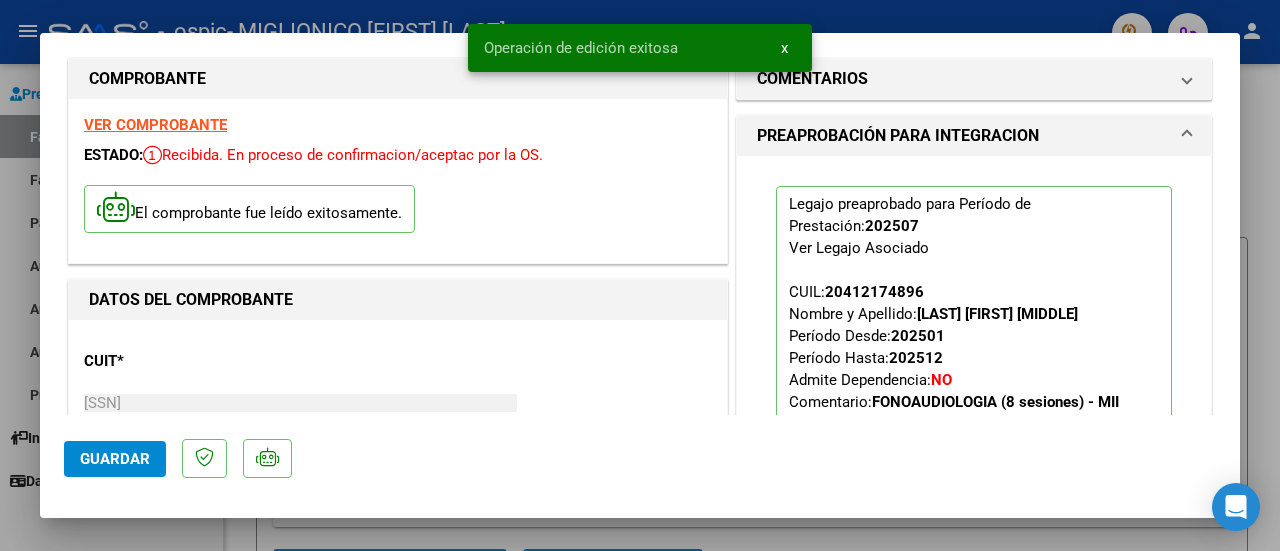 scroll, scrollTop: 0, scrollLeft: 0, axis: both 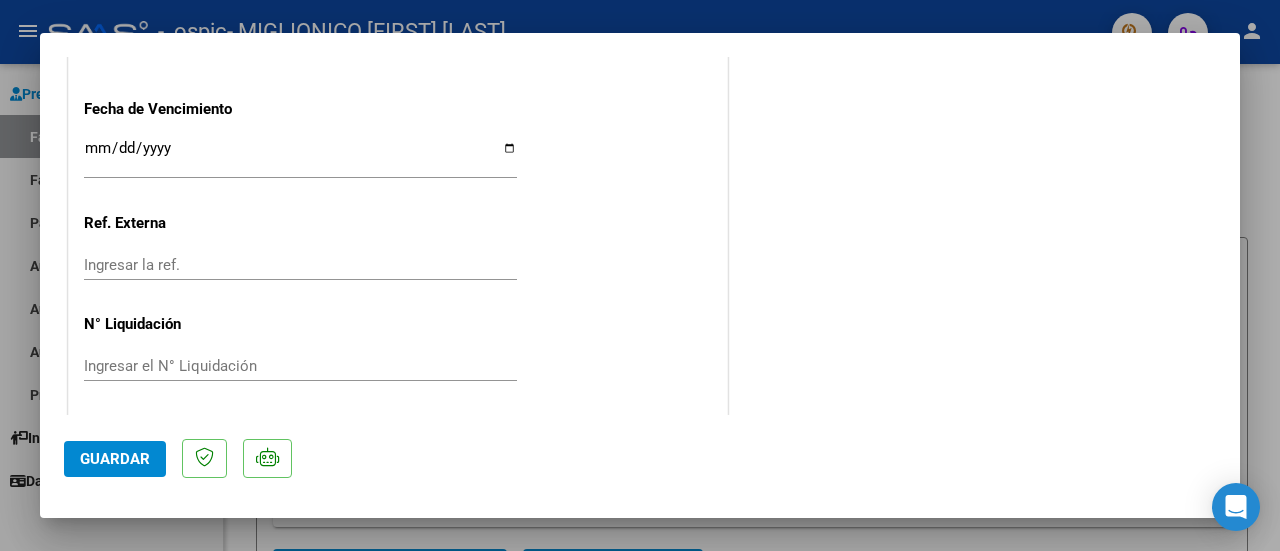 click at bounding box center [640, 275] 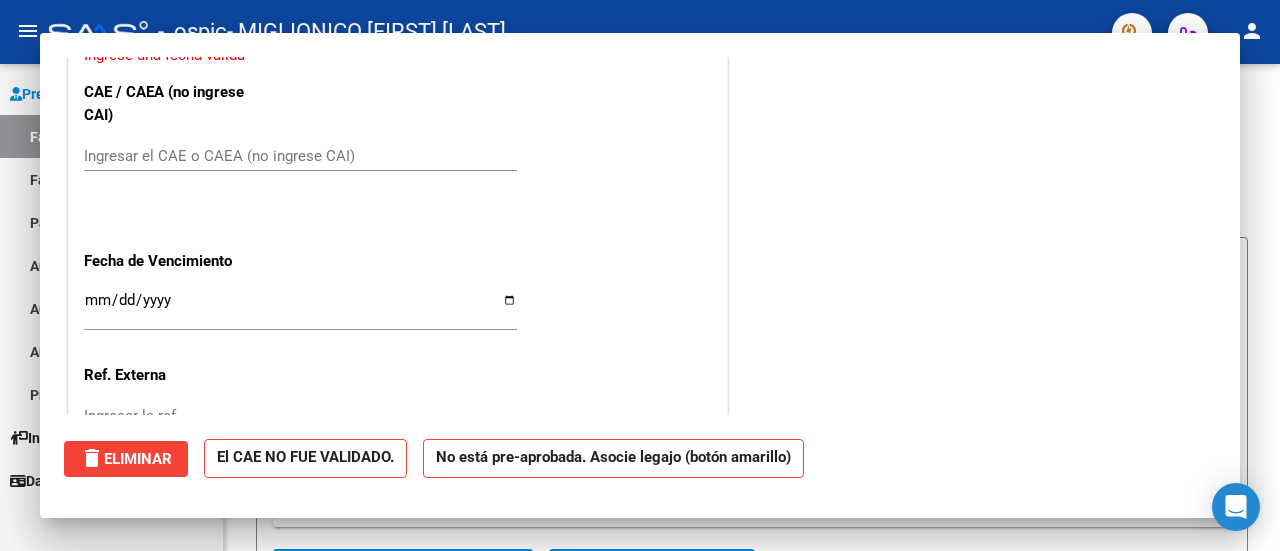 scroll, scrollTop: 1390, scrollLeft: 0, axis: vertical 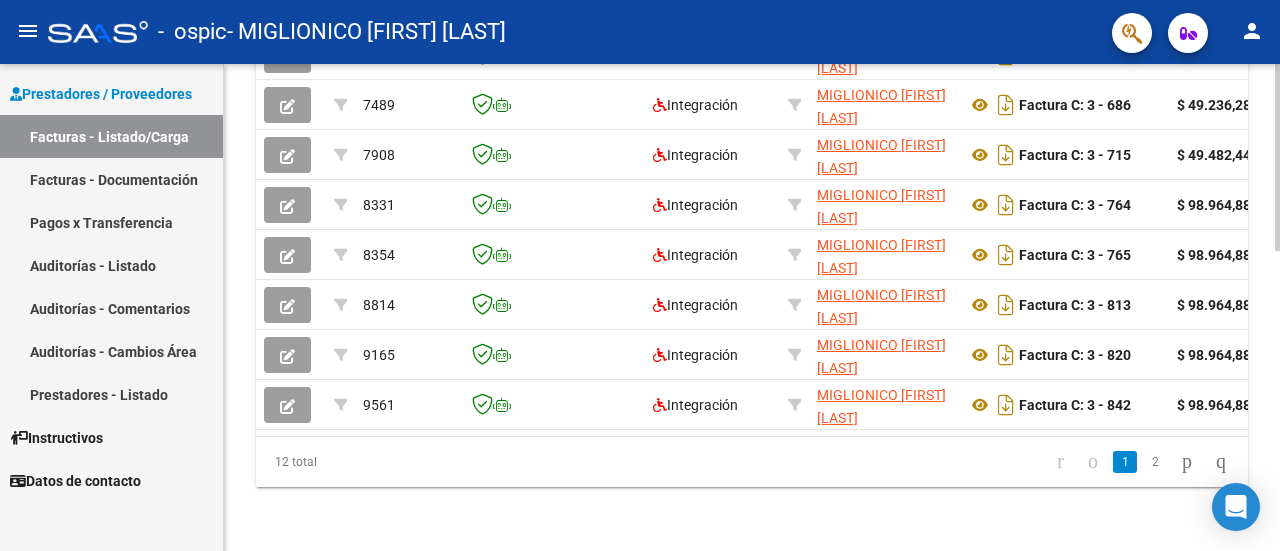 click 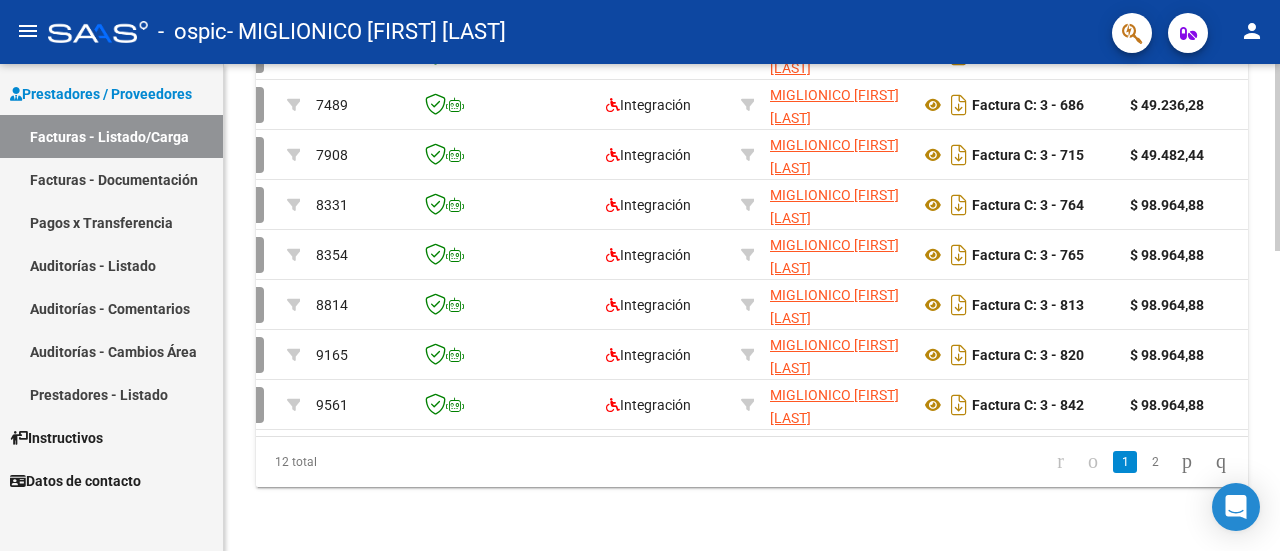 scroll, scrollTop: 0, scrollLeft: 0, axis: both 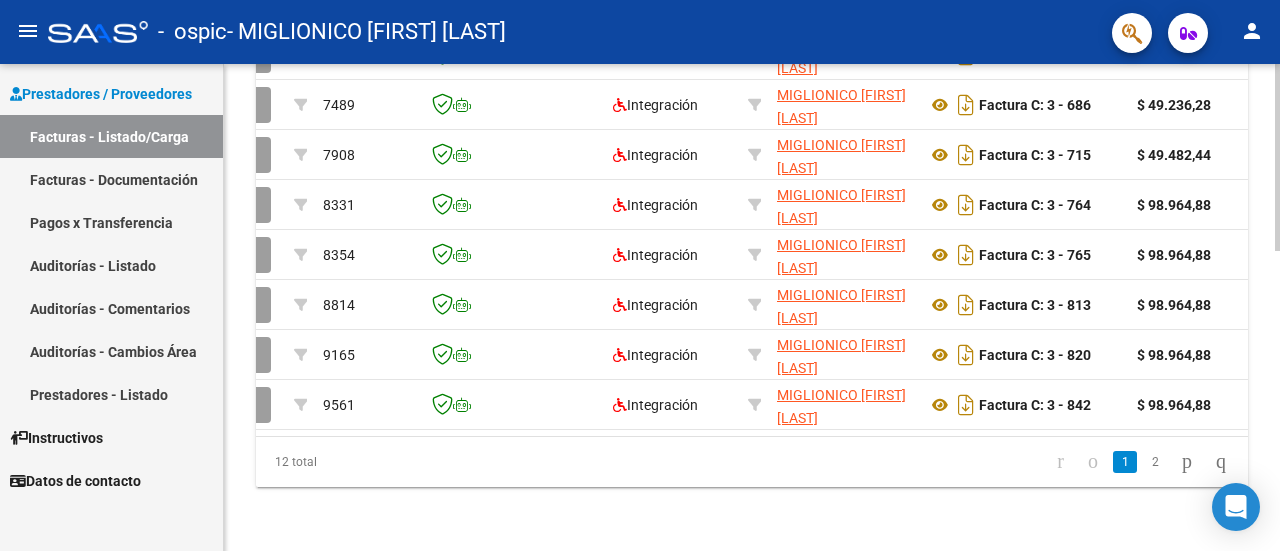 click 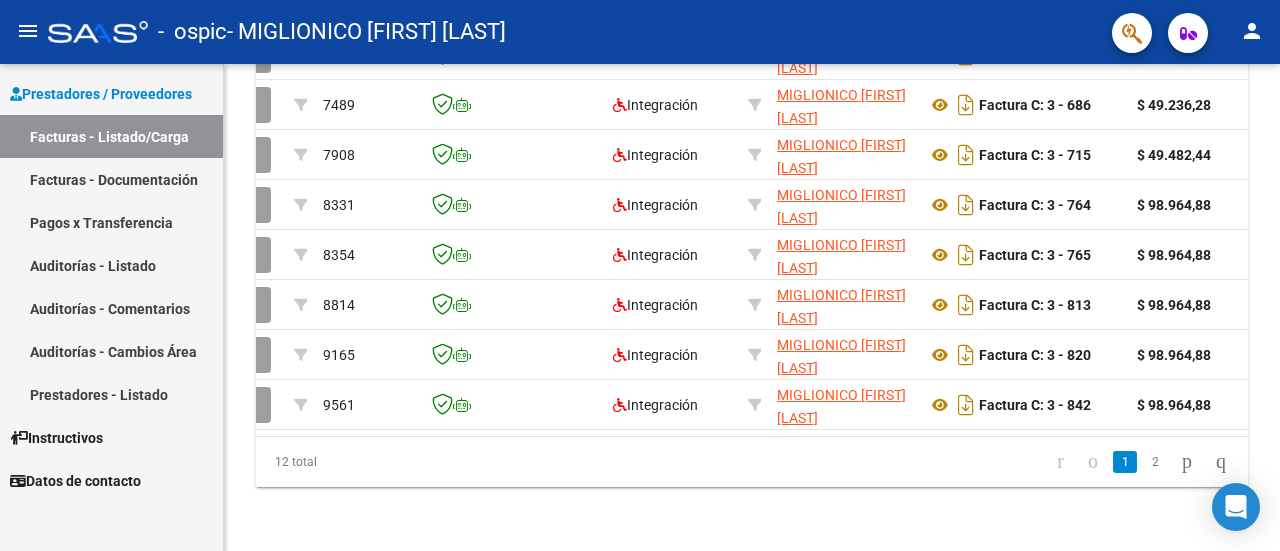 click on "Facturas - Listado/Carga" at bounding box center [111, 136] 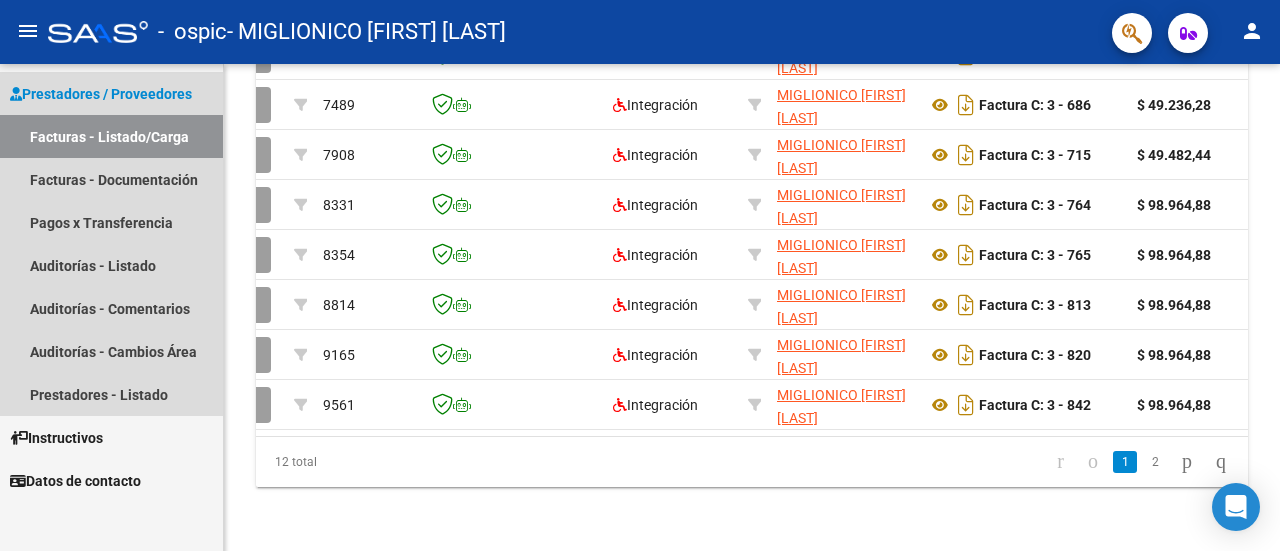 click on "Facturas - Listado/Carga" at bounding box center [111, 136] 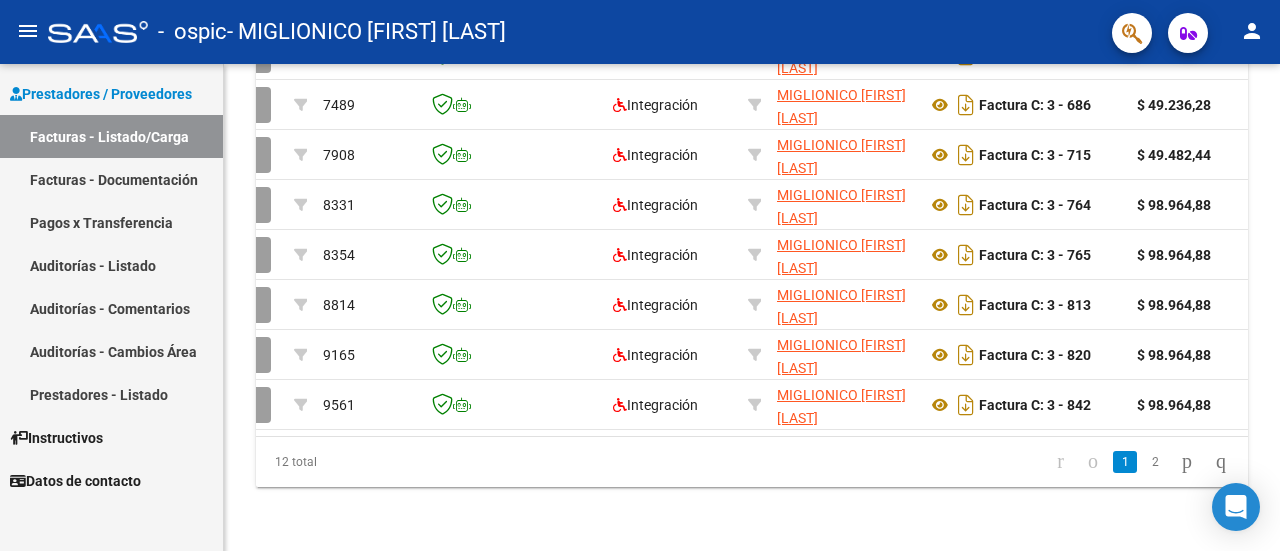 click on "Facturas - Documentación" at bounding box center [111, 179] 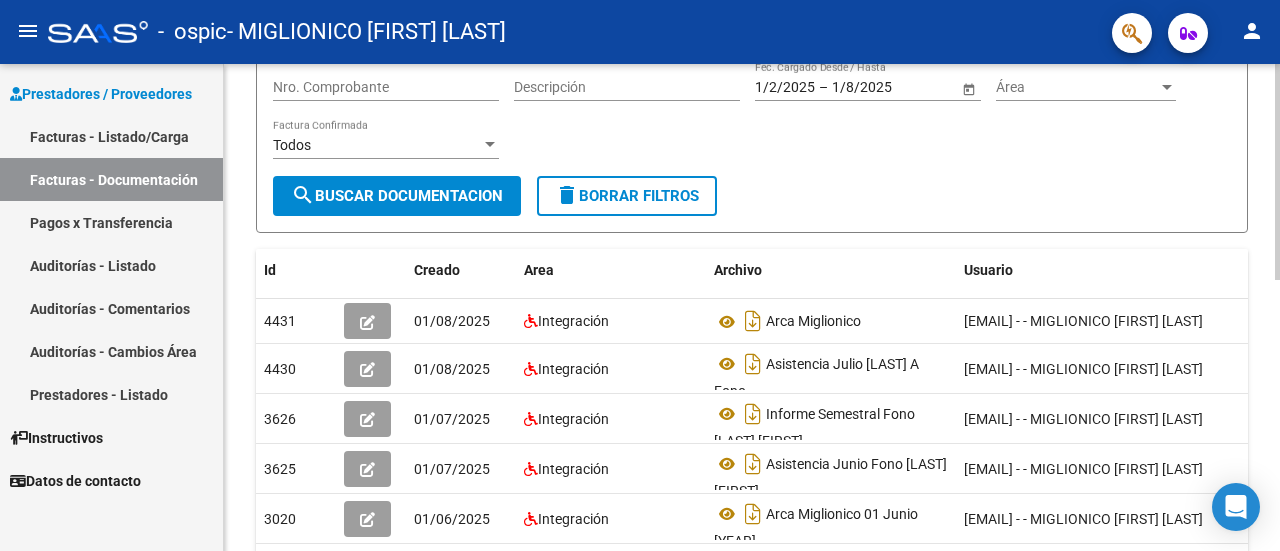 scroll, scrollTop: 219, scrollLeft: 0, axis: vertical 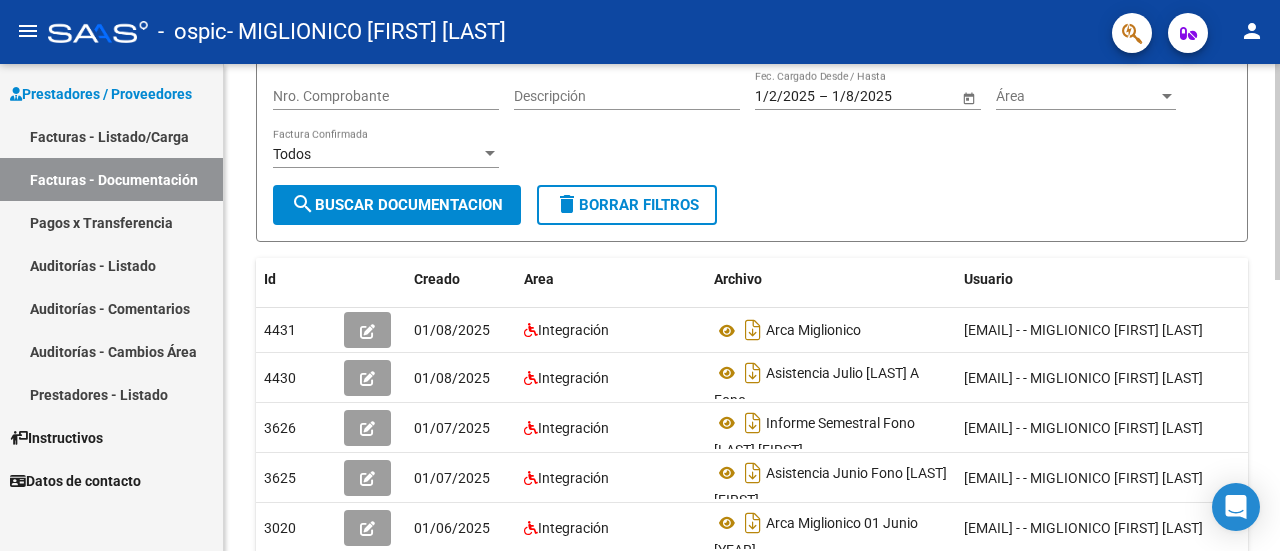 click on "PRESTADORES -> Comprobantes - Documentación Respaldatoria cloud_download Exportar CSV Descarga Masiva Filtros Id CUIT / Razón Social Pto. Venta Nro. Comprobante Descripción 1/2/2025 1/2/2025 – 1/8/2025 1/8/2025 Fec. Cargado Desde / Hasta Área Área Todos Factura Confirmada search Buscar Documentacion delete Borrar Filtros Id Creado Area Archivo Usuario Acción 4431 01/08/2025 Integración Arca Miglionico licanmiglionico@gmail.com - - MIGLIONICO ANA MARIA 4430 01/08/2025 Integración Asistencia Julio Martinez A Fono licanmiglionico@gmail.com - - MIGLIONICO ANA MARIA 3626 01/07/2025 Integración Informe Semestral Fono Martinez Alexis licanmiglionico@gmail.com - - MIGLIONICO ANA MARIA 3625 01/07/2025 Integración Asistencia Junio Fono Martinez Alexis licanmiglionico@gmail.com - - MIGLIONICO ANA MARIA 3020 01/06/2025 Integración Arca Miglionico 01 Junio 2025 licanmiglionico@gmail.com - - MIGLIONICO ANA MARIA 3019 01/06/2025 Integración 2517 04/05/2025 2516" 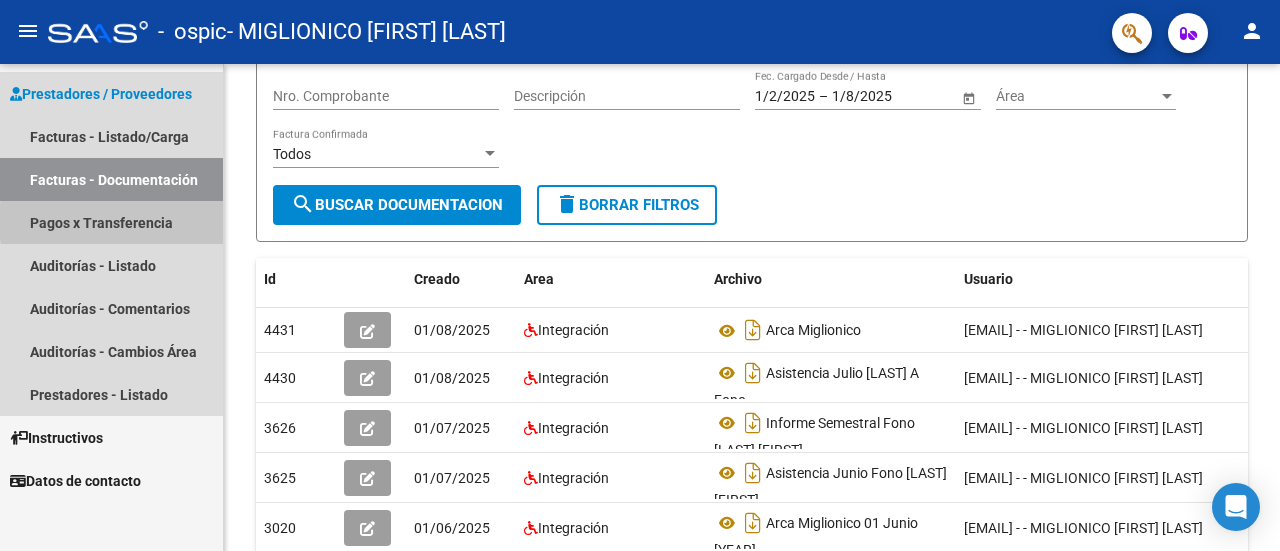 click on "Pagos x Transferencia" at bounding box center [111, 222] 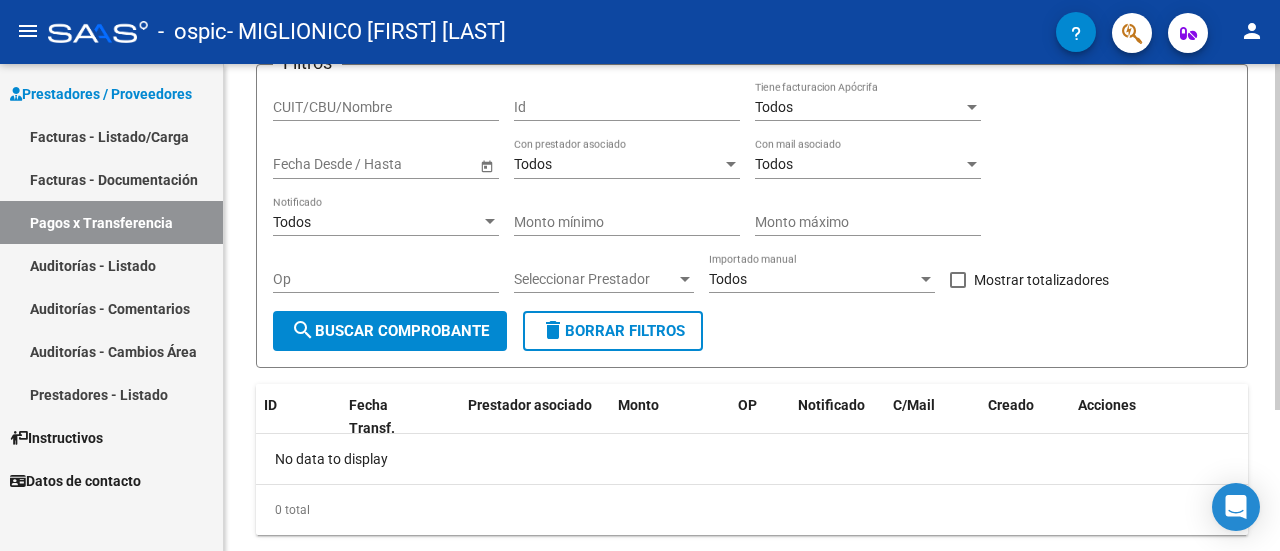 scroll, scrollTop: 198, scrollLeft: 0, axis: vertical 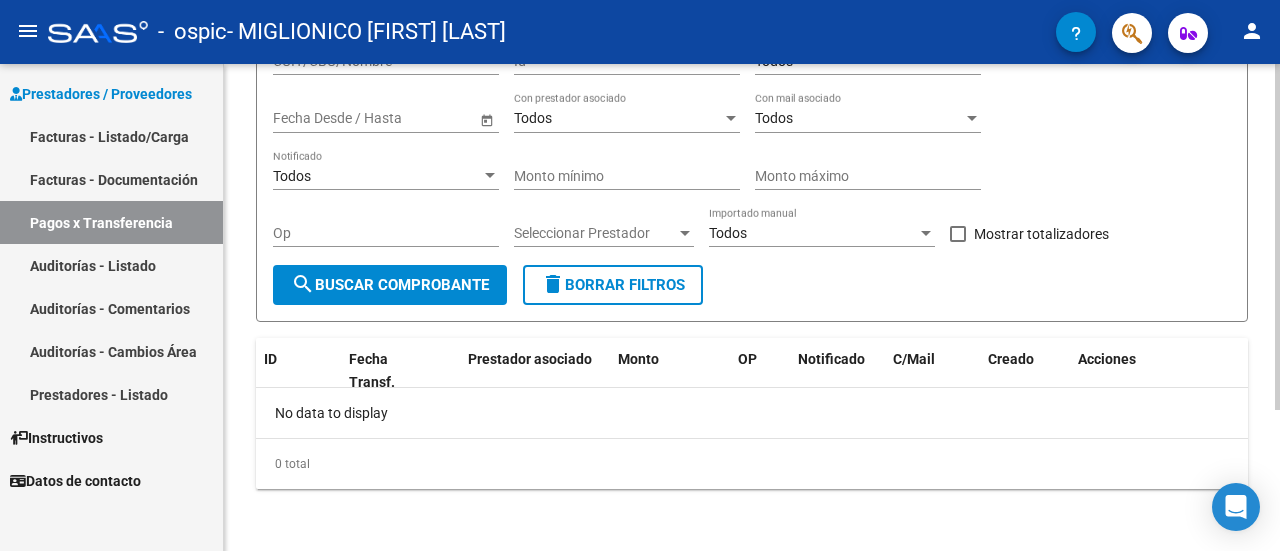 click 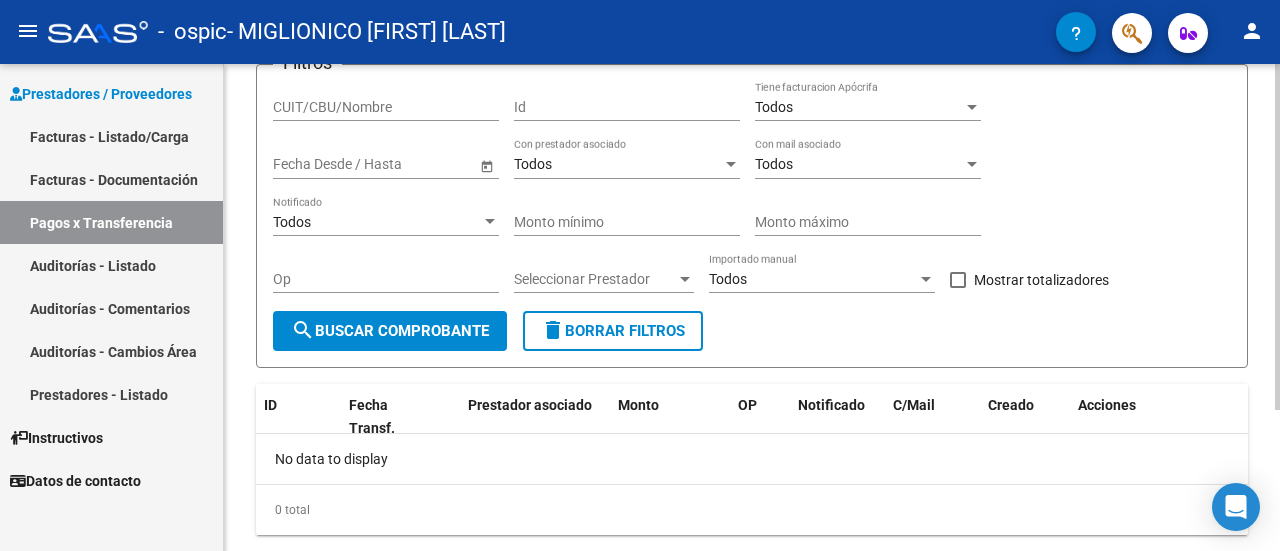scroll, scrollTop: 198, scrollLeft: 0, axis: vertical 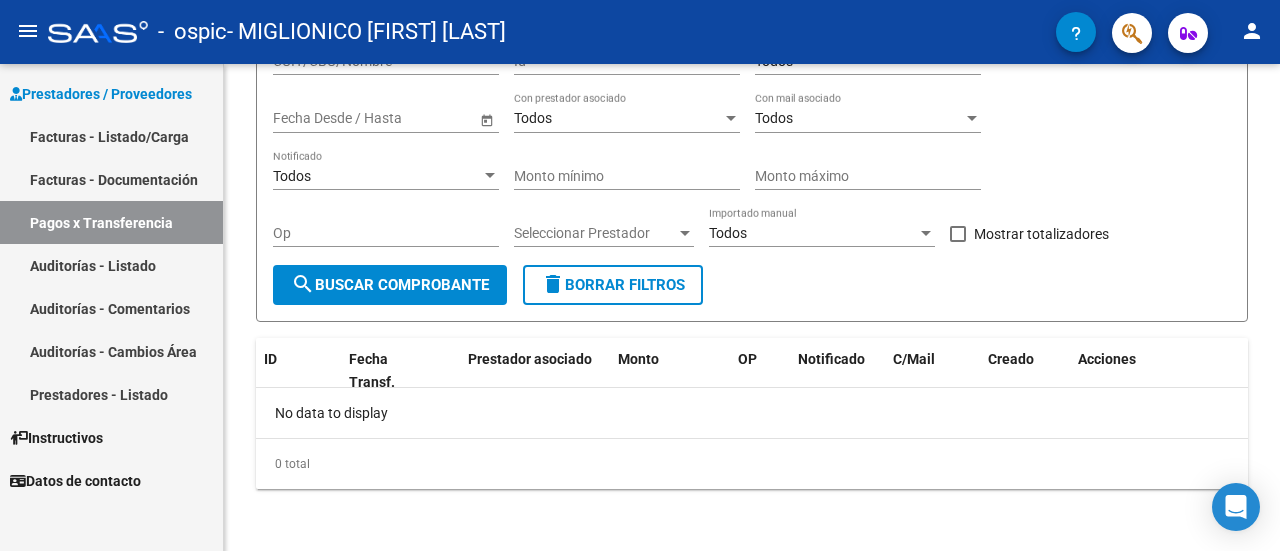 click on "Prestadores / Proveedores" at bounding box center (101, 94) 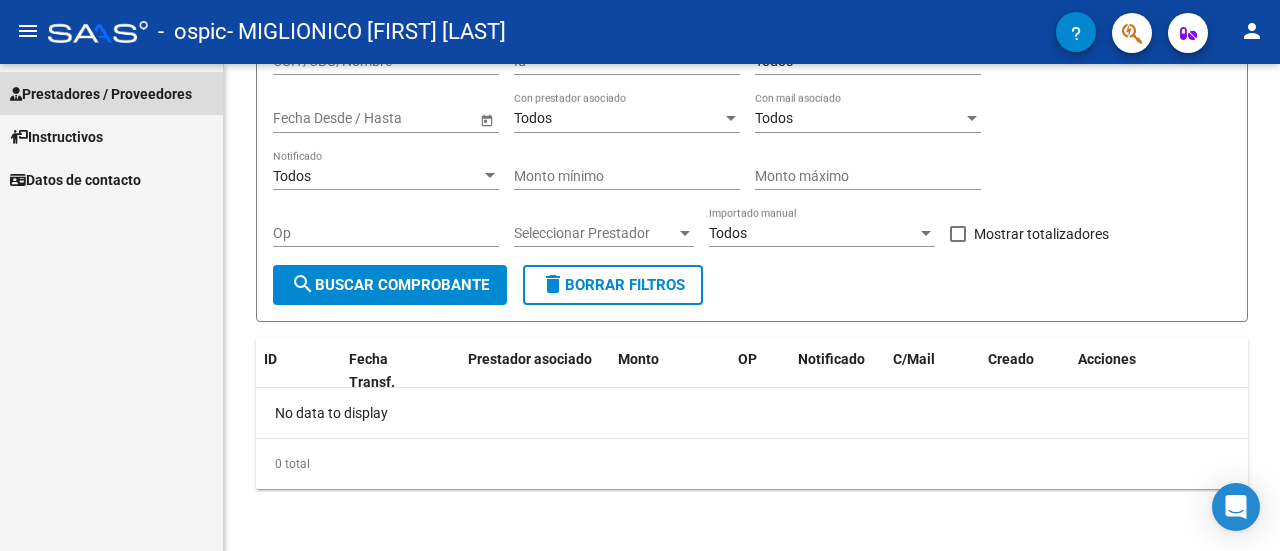 click on "Prestadores / Proveedores" at bounding box center (101, 94) 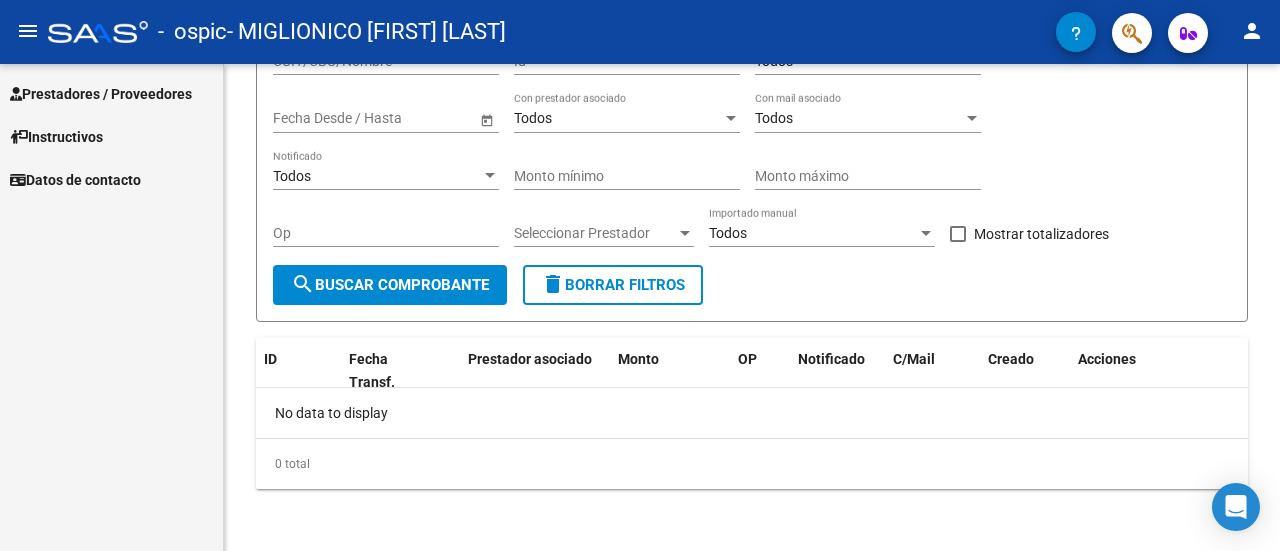 click on "Prestadores / Proveedores" at bounding box center [101, 94] 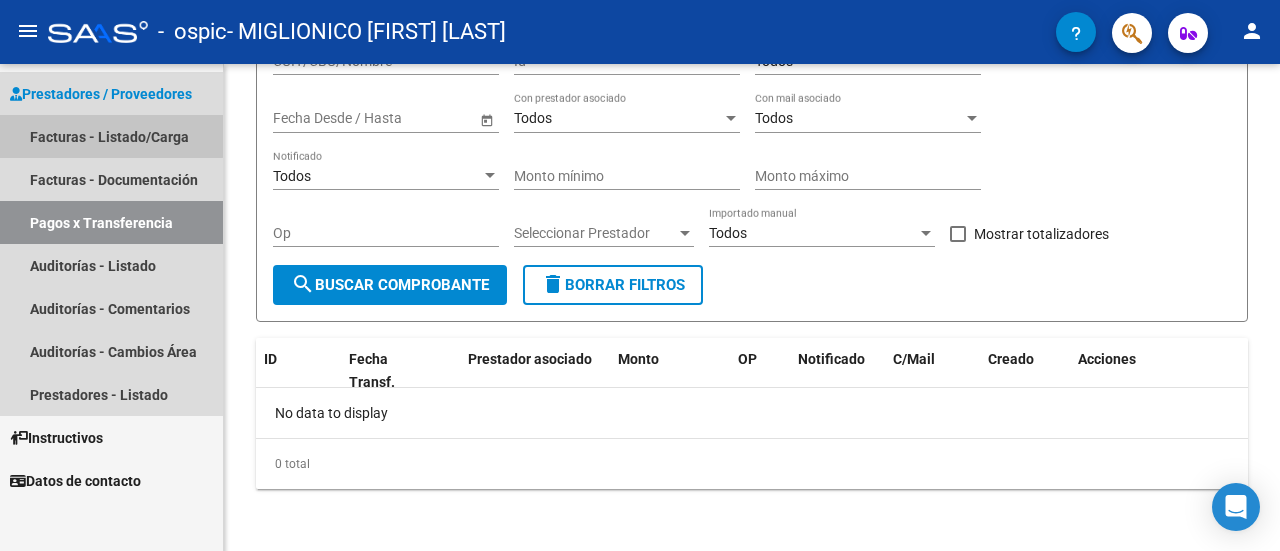 click on "Facturas - Listado/Carga" at bounding box center [111, 136] 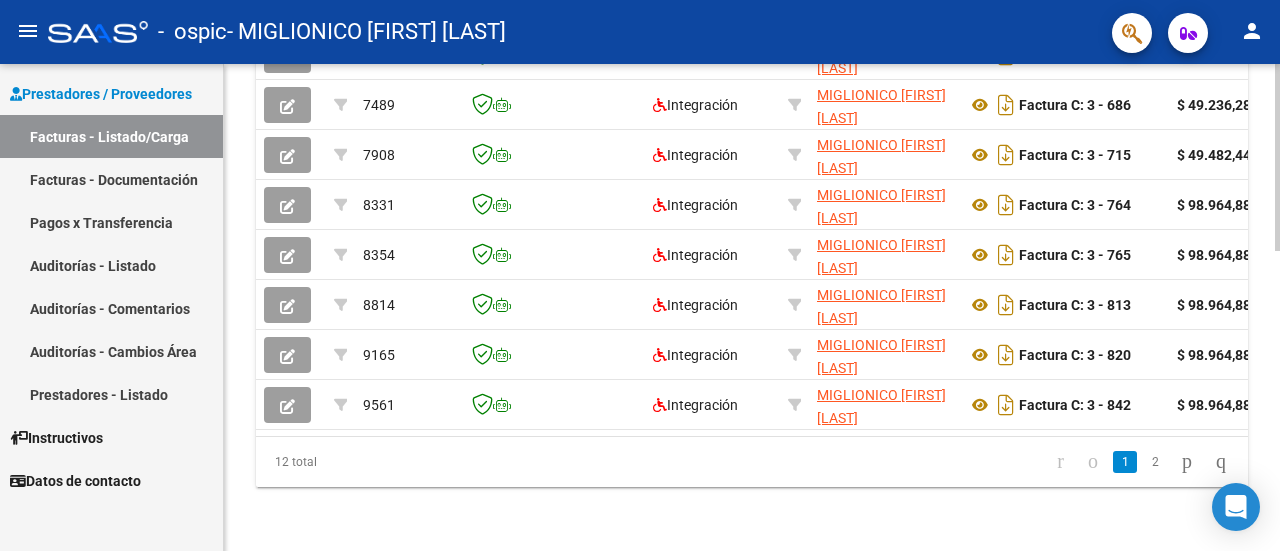 scroll, scrollTop: 778, scrollLeft: 0, axis: vertical 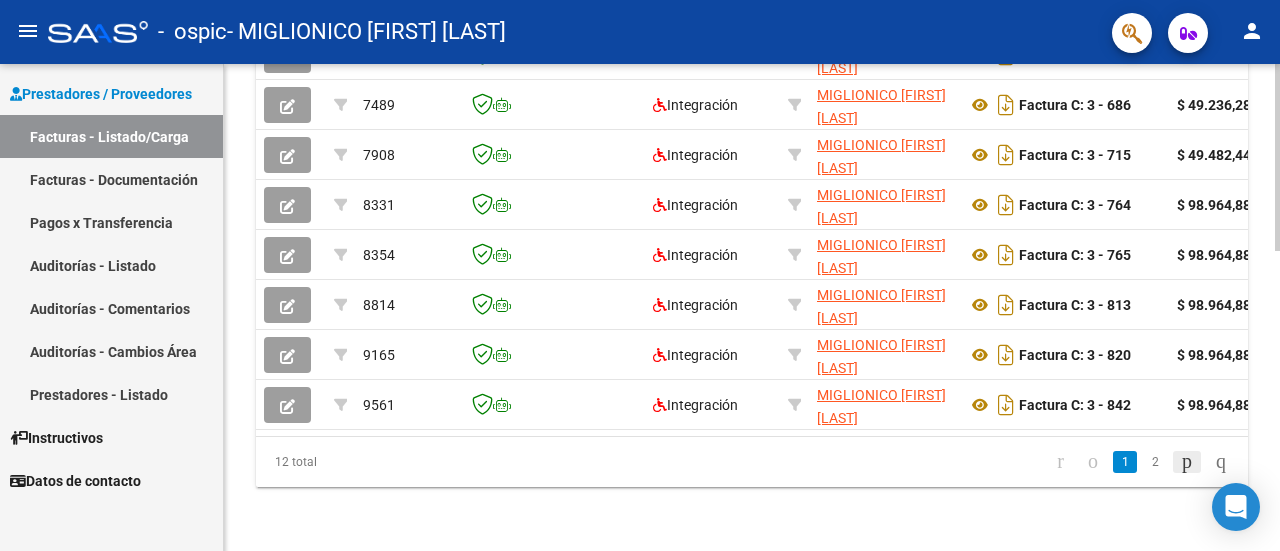 click 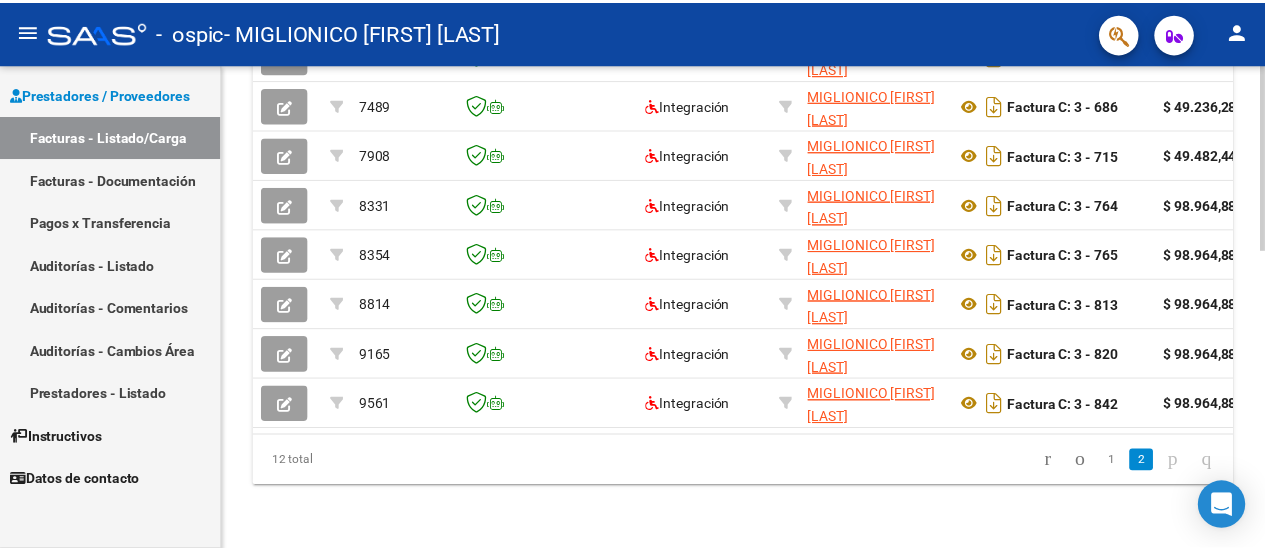 scroll, scrollTop: 378, scrollLeft: 0, axis: vertical 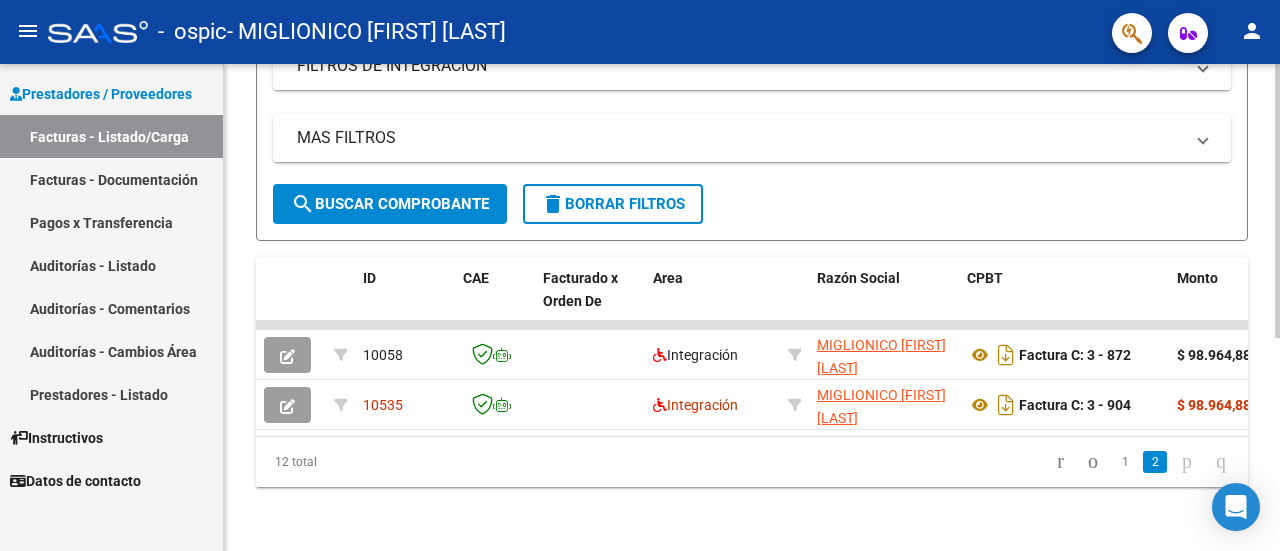 drag, startPoint x: 1270, startPoint y: 331, endPoint x: 1269, endPoint y: 350, distance: 19.026299 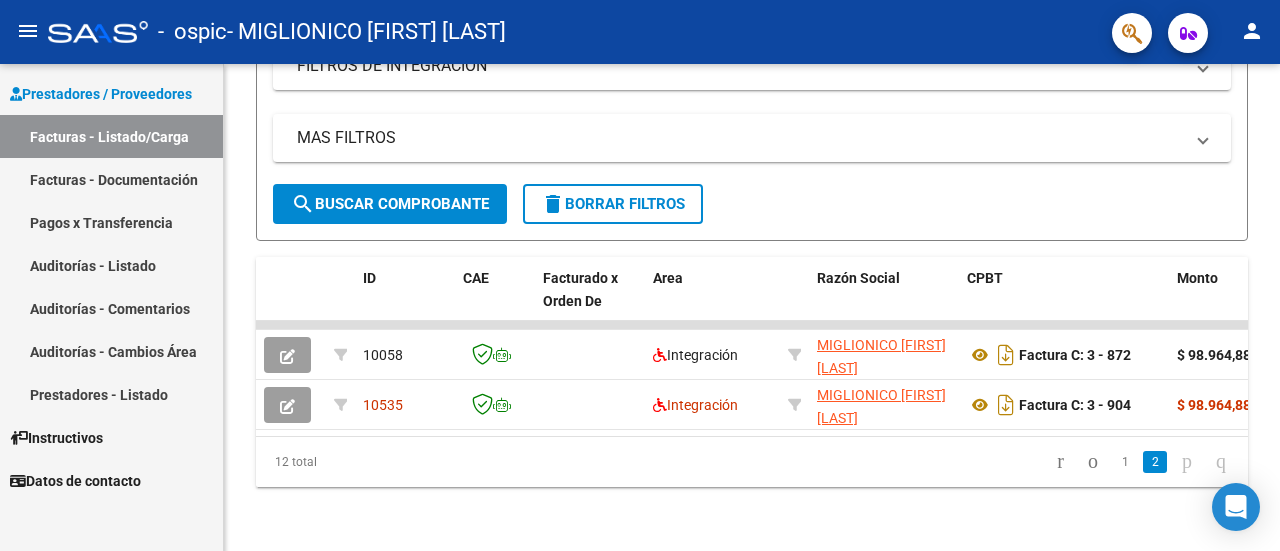 click on "person" 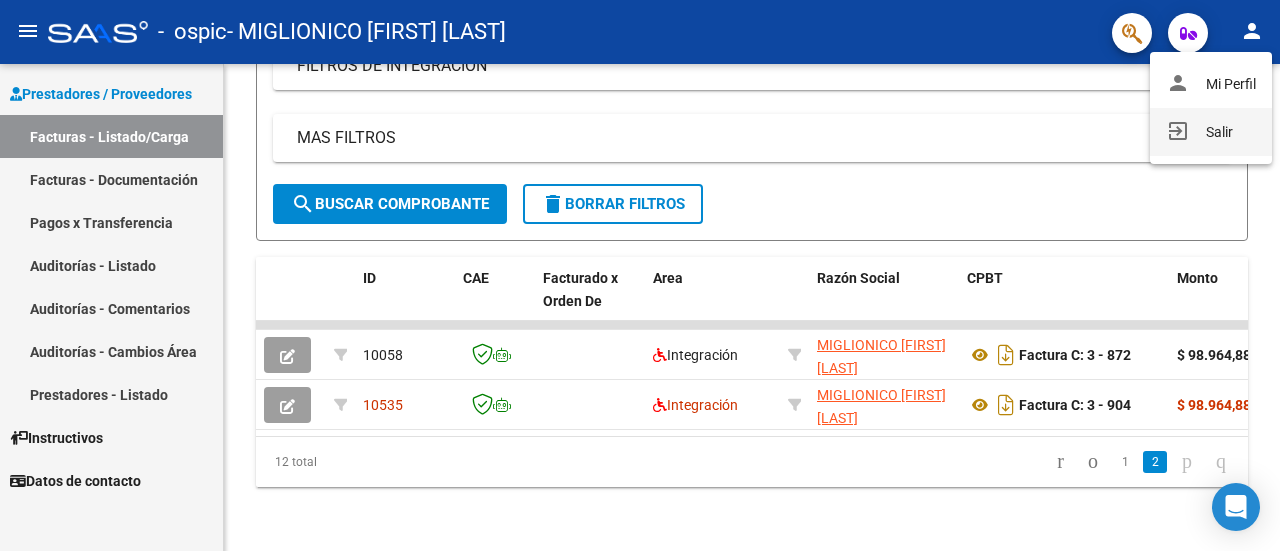 click on "exit_to_app  Salir" at bounding box center [1211, 132] 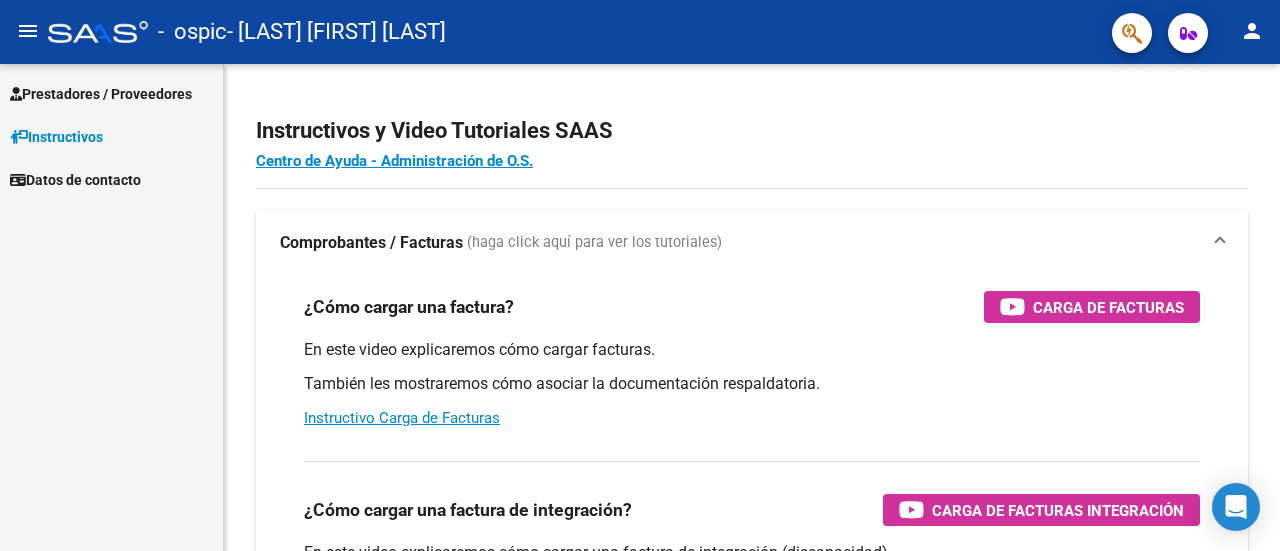scroll, scrollTop: 0, scrollLeft: 0, axis: both 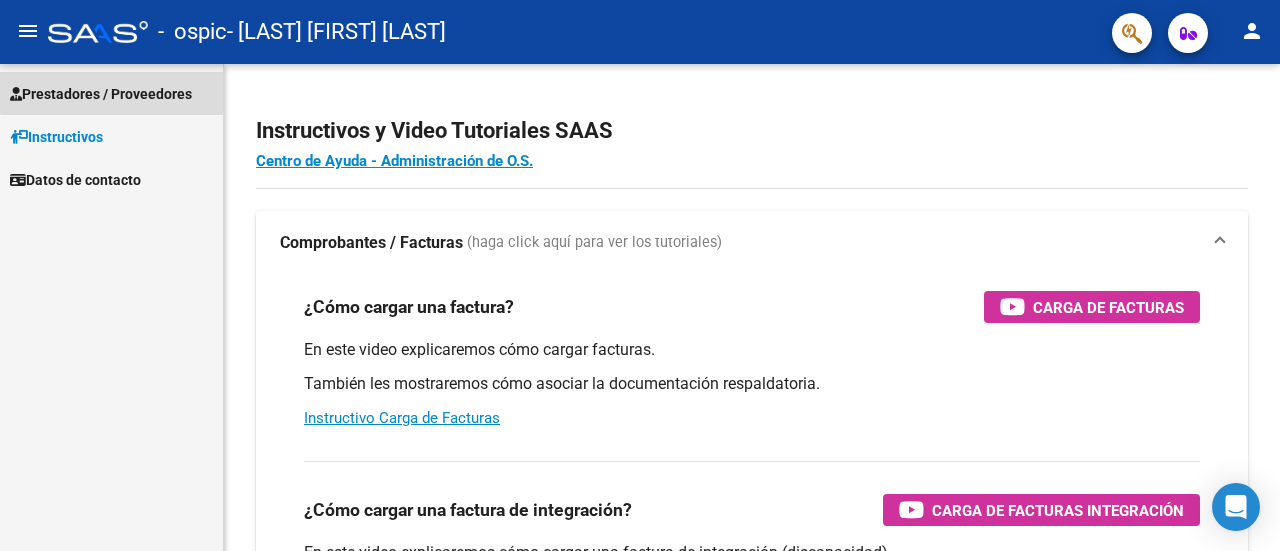 click on "Prestadores / Proveedores" at bounding box center (101, 94) 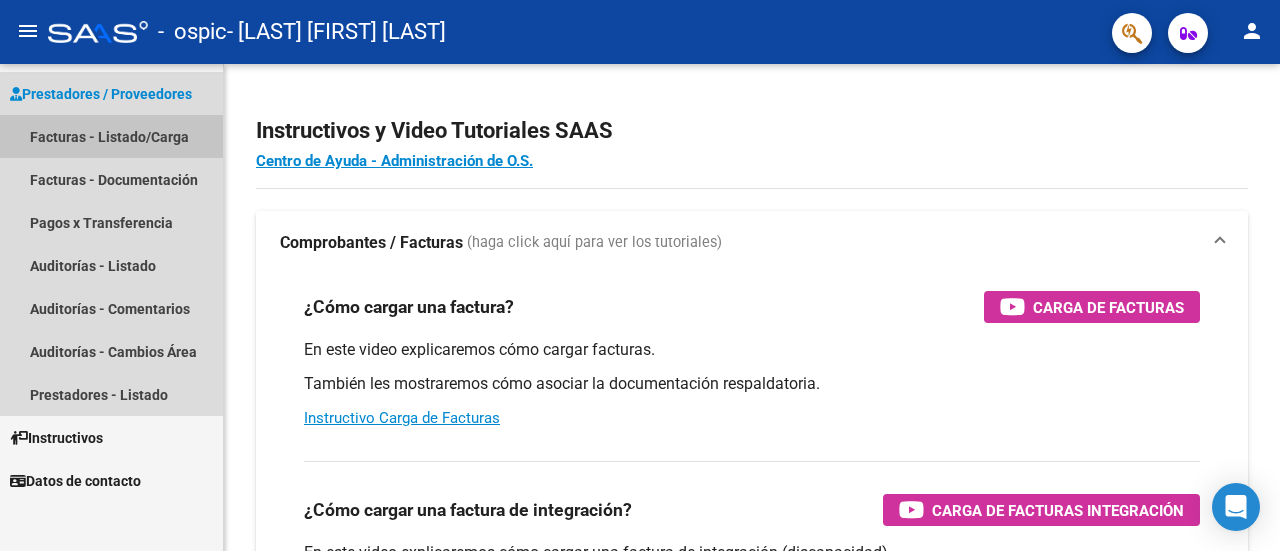 click on "Facturas - Listado/Carga" at bounding box center [111, 136] 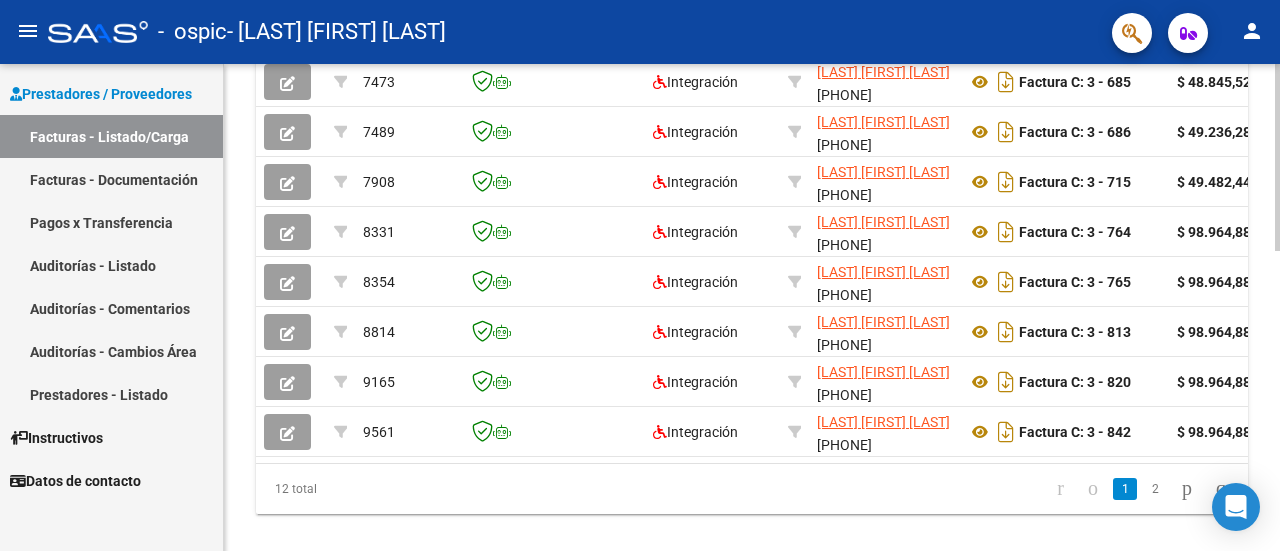 scroll, scrollTop: 746, scrollLeft: 0, axis: vertical 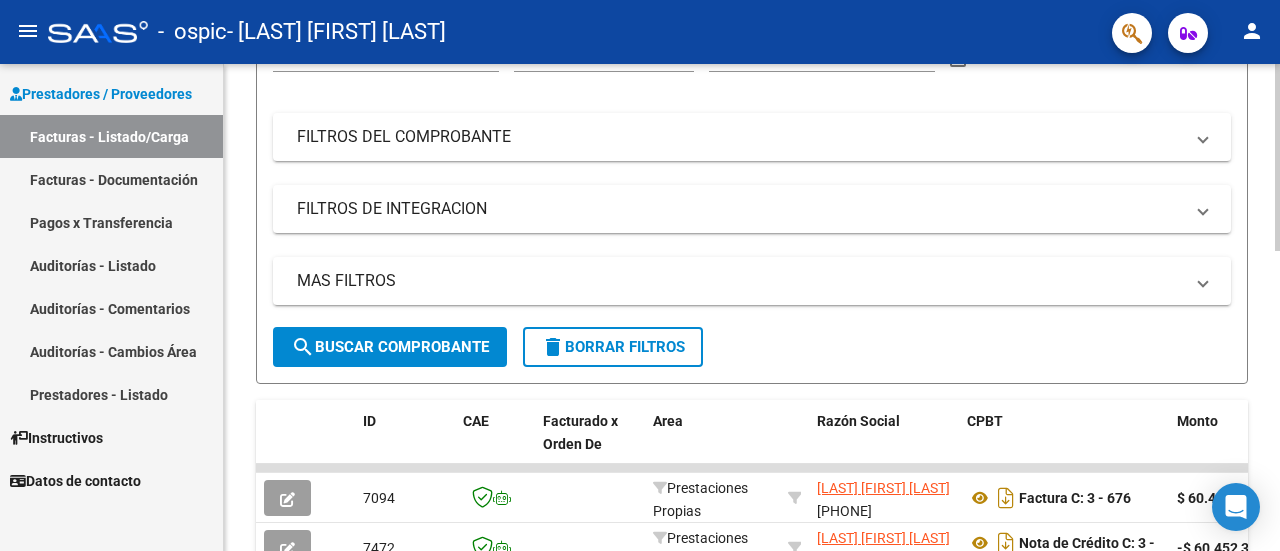 click on "Video tutorial   PRESTADORES -> Listado de CPBTs Emitidos por Prestadores / Proveedores (alt+q)   Cargar Comprobante
cloud_download  CSV  cloud_download  EXCEL  cloud_download  Estandar   Descarga Masiva
Filtros Id Area Area Todos Confirmado   Mostrar totalizadores   FILTROS DEL COMPROBANTE  Comprobante Tipo Comprobante Tipo Start date – End date Fec. Comprobante Desde / Hasta Días Emisión Desde(cant. días) Días Emisión Hasta(cant. días) CUIT / Razón Social Pto. Venta Nro. Comprobante Código SSS CAE Válido CAE Válido Todos Cargado Módulo Hosp. Todos Tiene facturacion Apócrifa Hospital Refes  FILTROS DE INTEGRACION  Período De Prestación Campos del Archivo de Rendición Devuelto x SSS (dr_envio) Todos Rendido x SSS (dr_envio) Tipo de Registro Tipo de Registro Período Presentación Período Presentación Campos del Legajo Asociado (preaprobación) Afiliado Legajo (cuil/nombre) Todos Solo facturas preaprobadas  MAS FILTROS  Todos Con Doc. Respaldatoria Todos Con Trazabilidad Todos – – 4" 